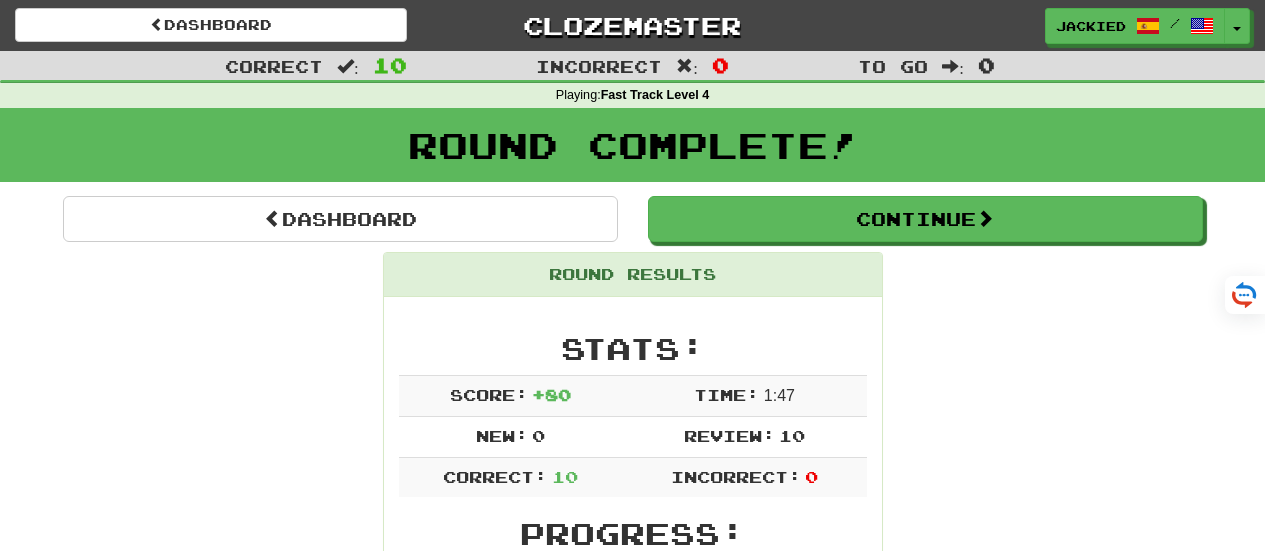 scroll, scrollTop: 0, scrollLeft: 0, axis: both 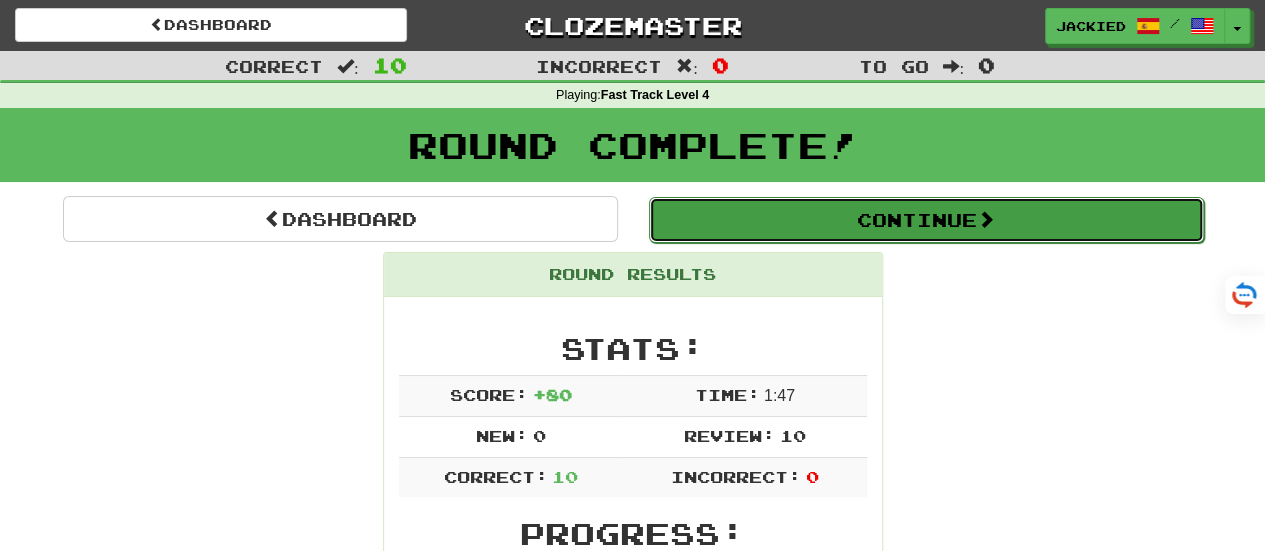 click on "Continue" at bounding box center (926, 220) 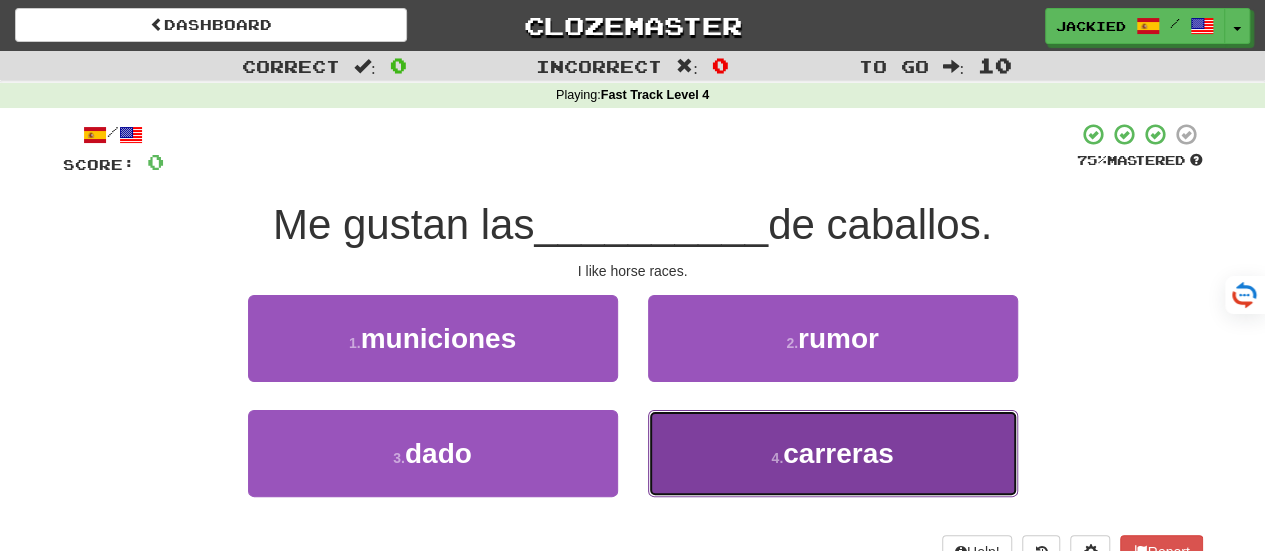 click on "carreras" at bounding box center (838, 453) 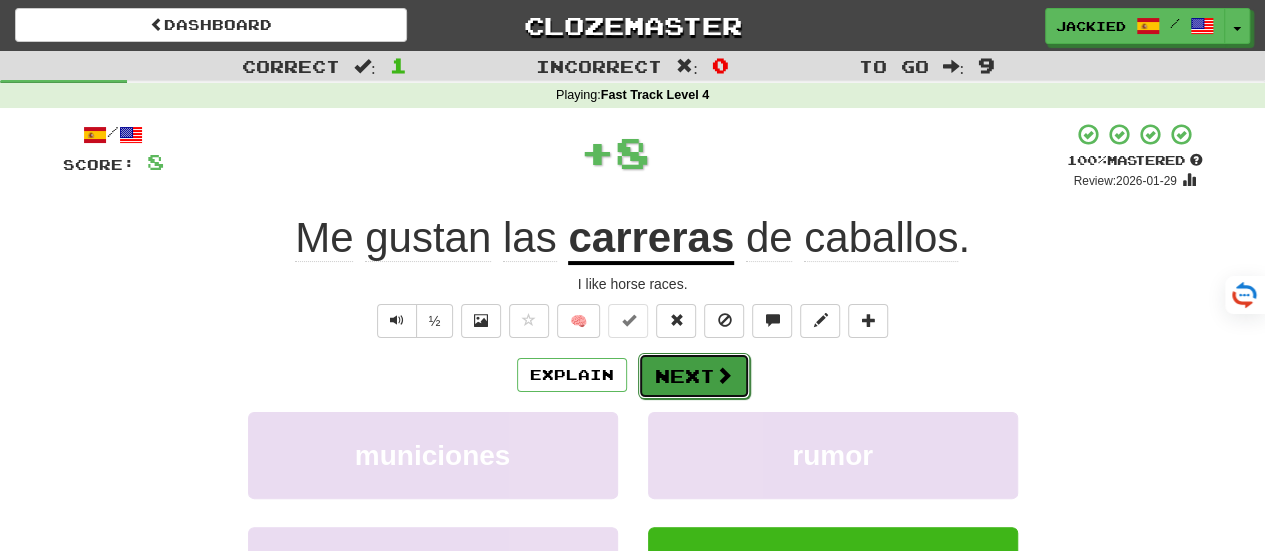 click on "Next" at bounding box center (694, 376) 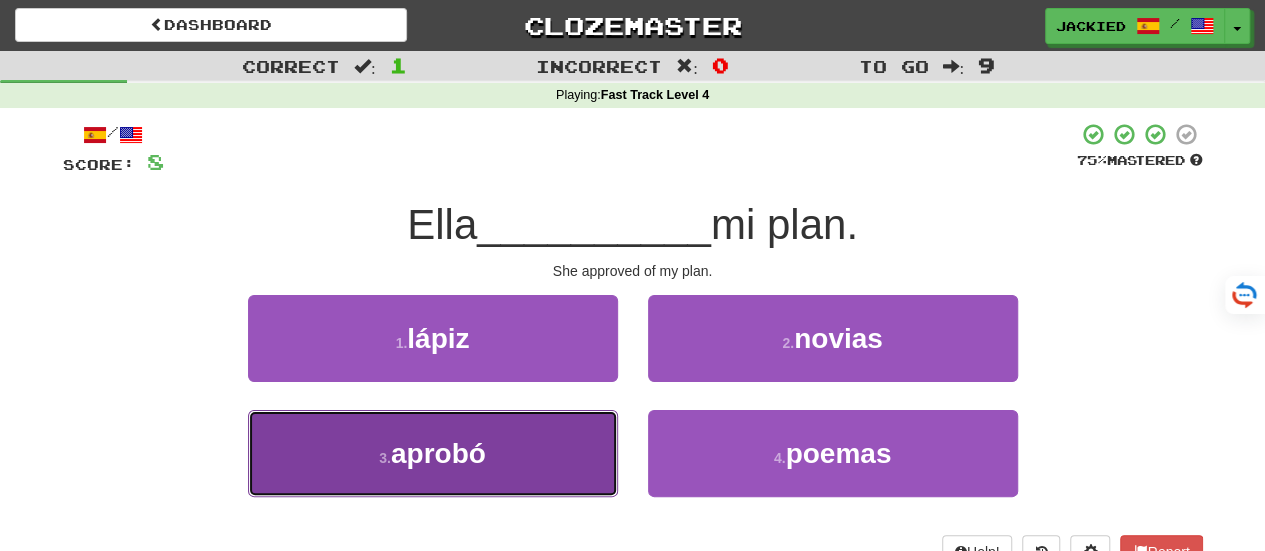 click on "3 .  aprobó" at bounding box center [433, 453] 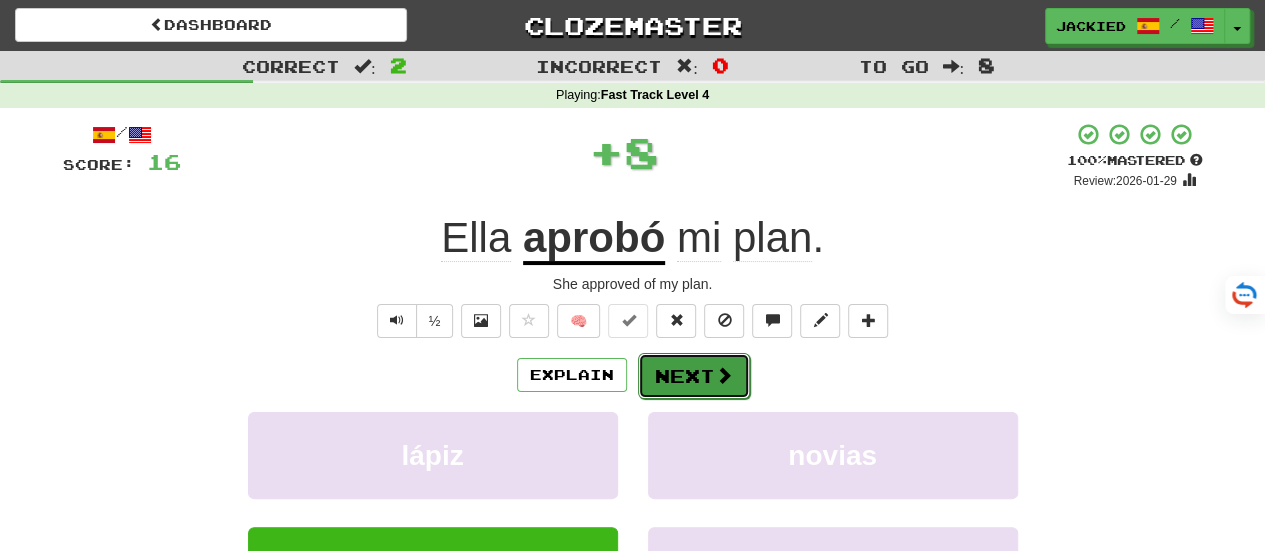 click on "Next" at bounding box center (694, 376) 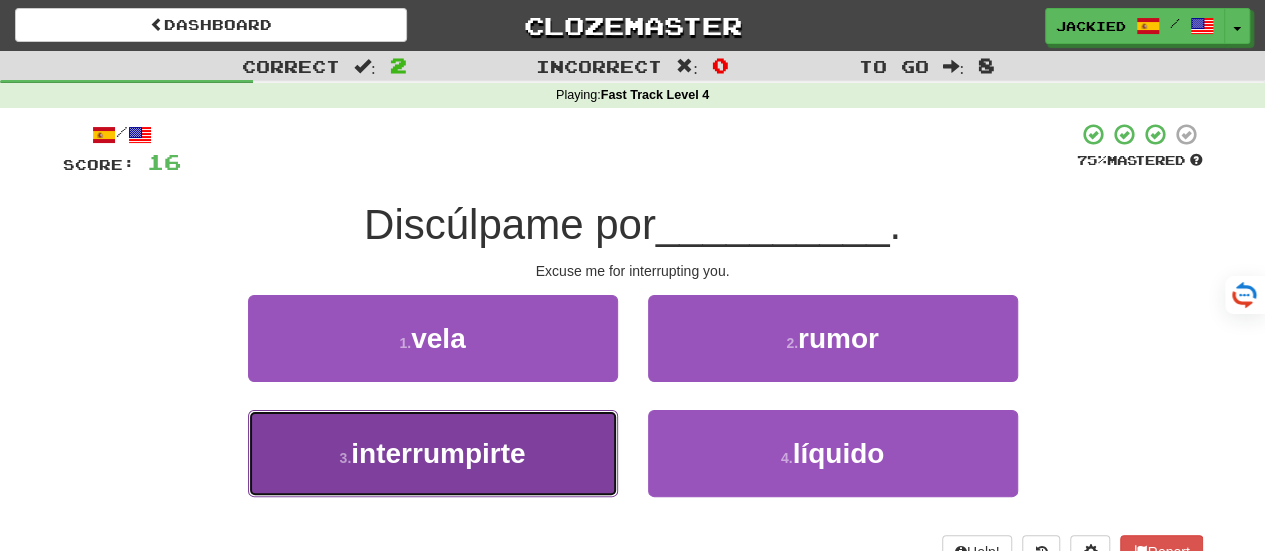 click on "3 .  interrumpirte" at bounding box center [433, 453] 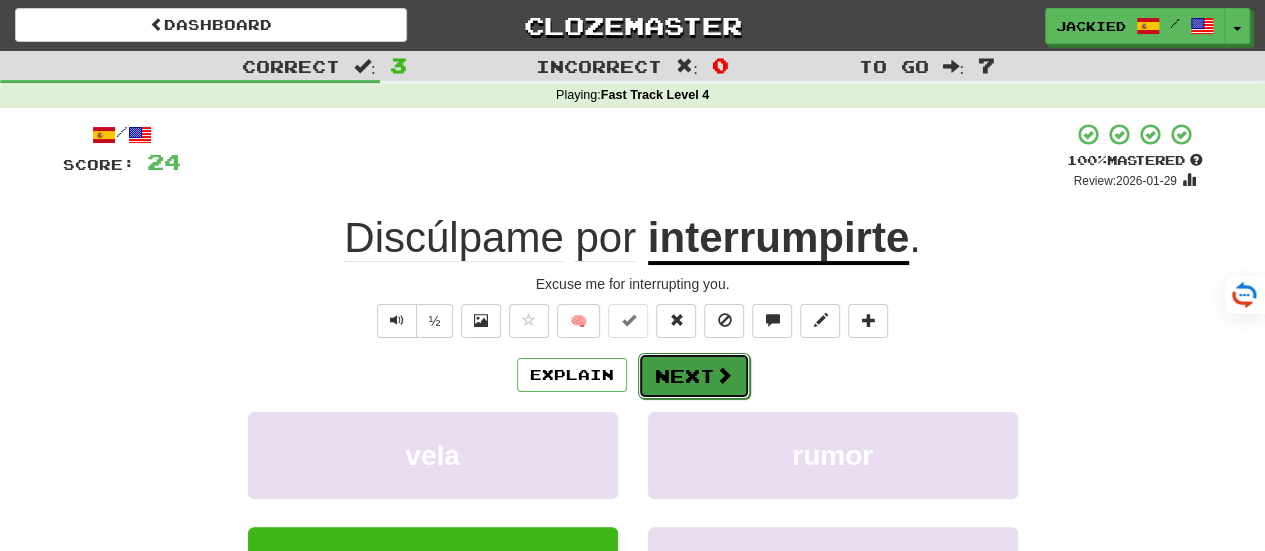 click on "Next" at bounding box center (694, 376) 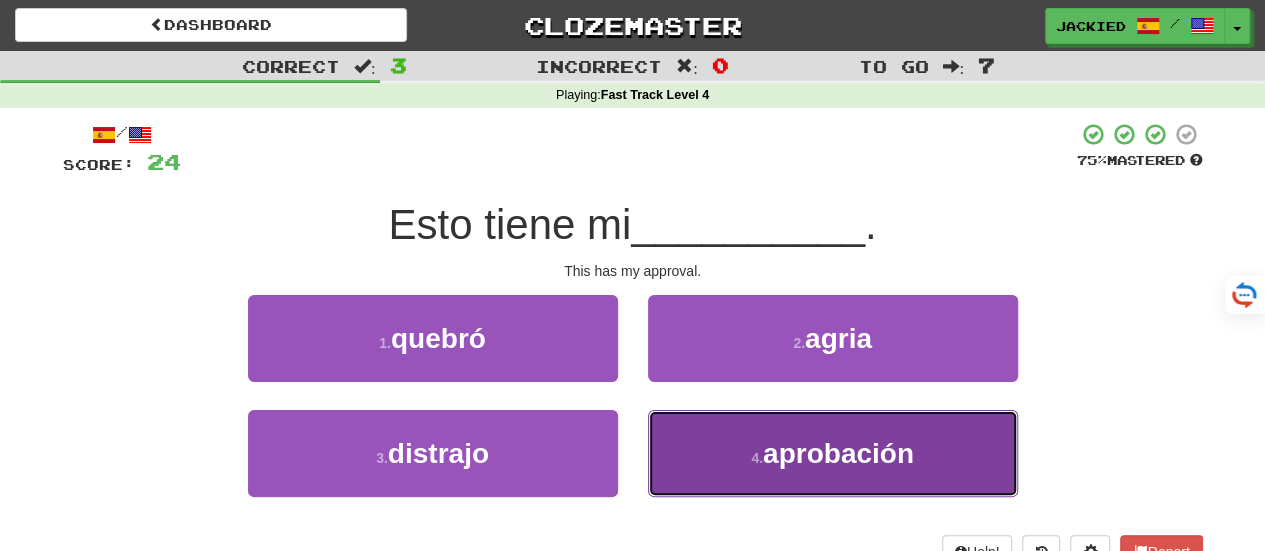 click on "4 .  aprobación" at bounding box center [833, 453] 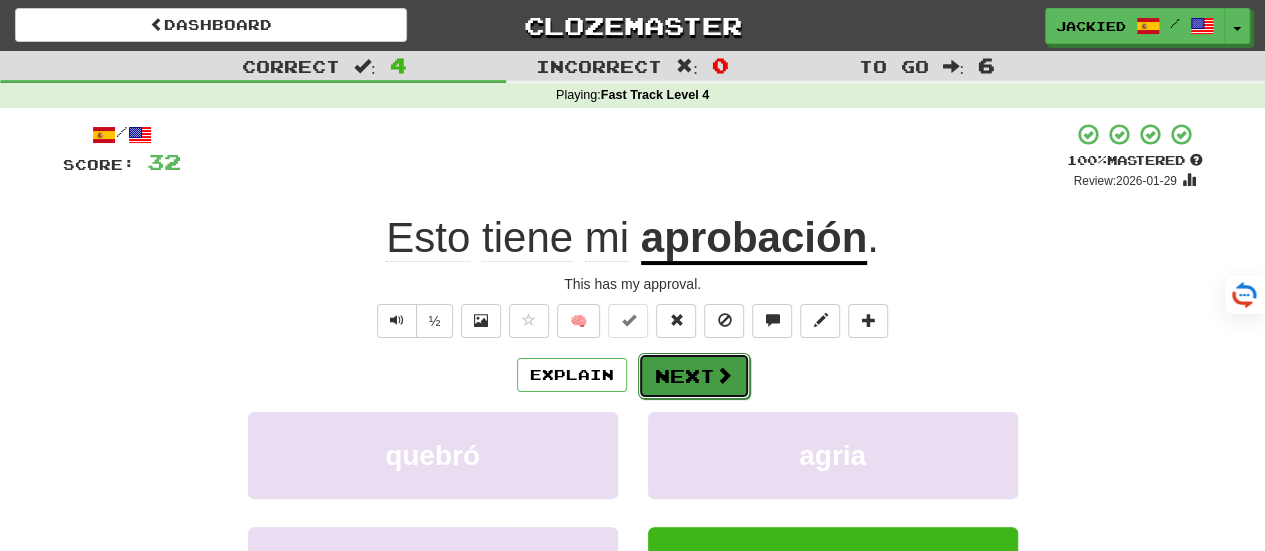 click on "Next" at bounding box center [694, 376] 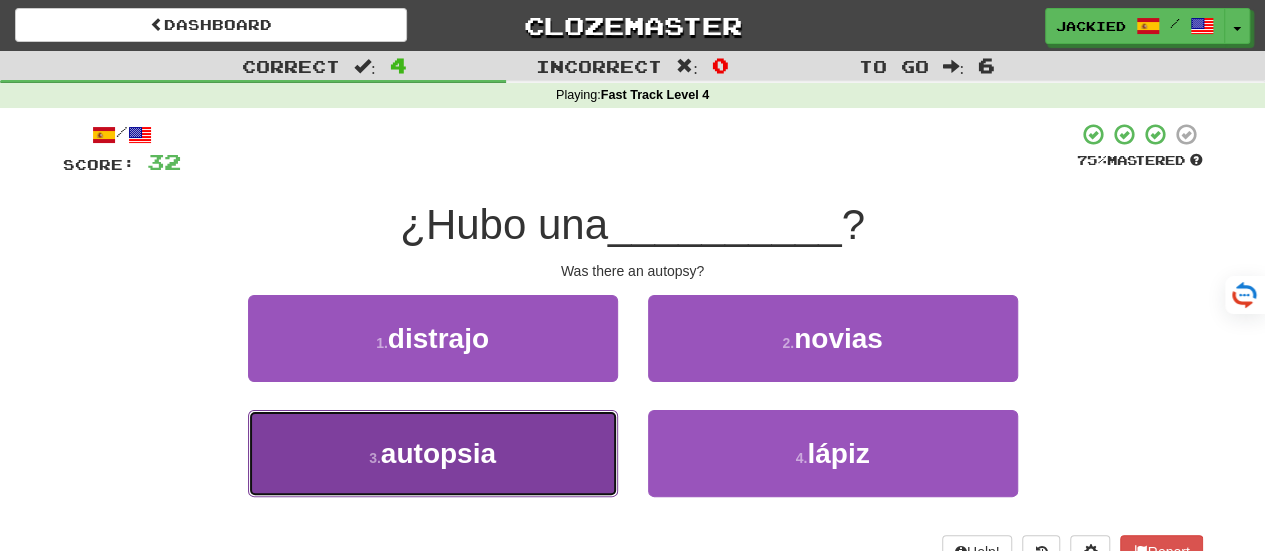click on "3 .  autopsia" at bounding box center (433, 453) 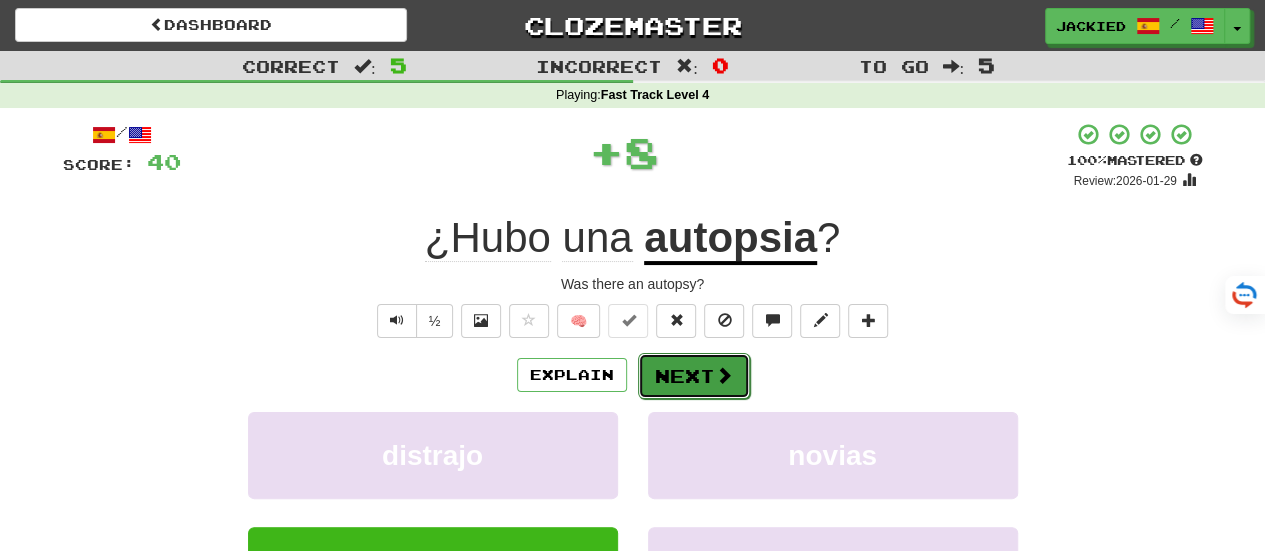 click on "Next" at bounding box center [694, 376] 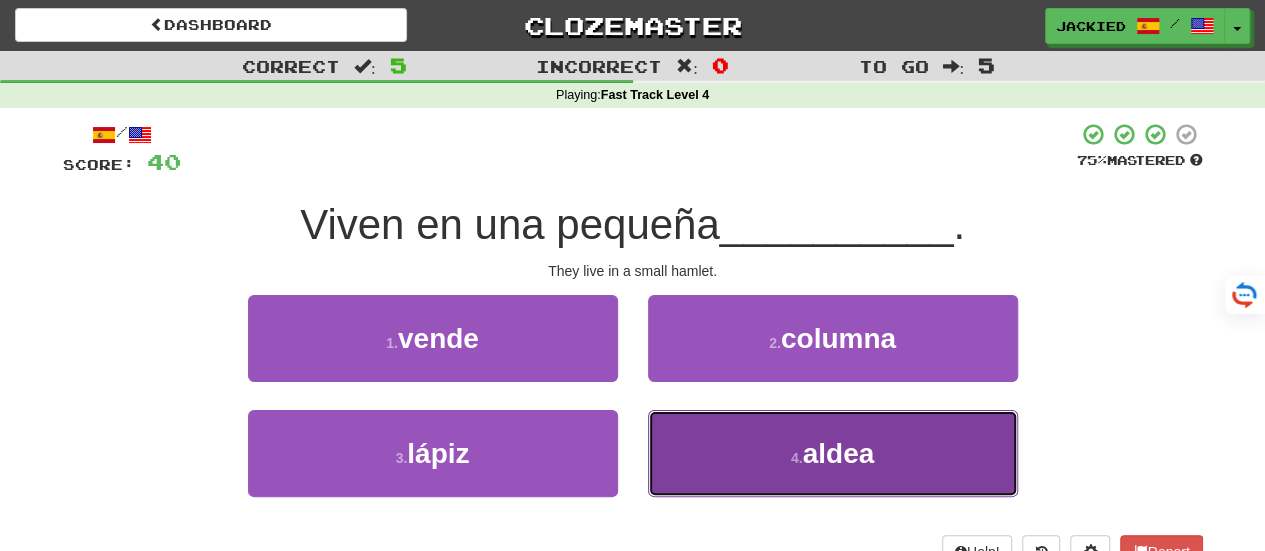 click on "4 .  aldea" at bounding box center [833, 453] 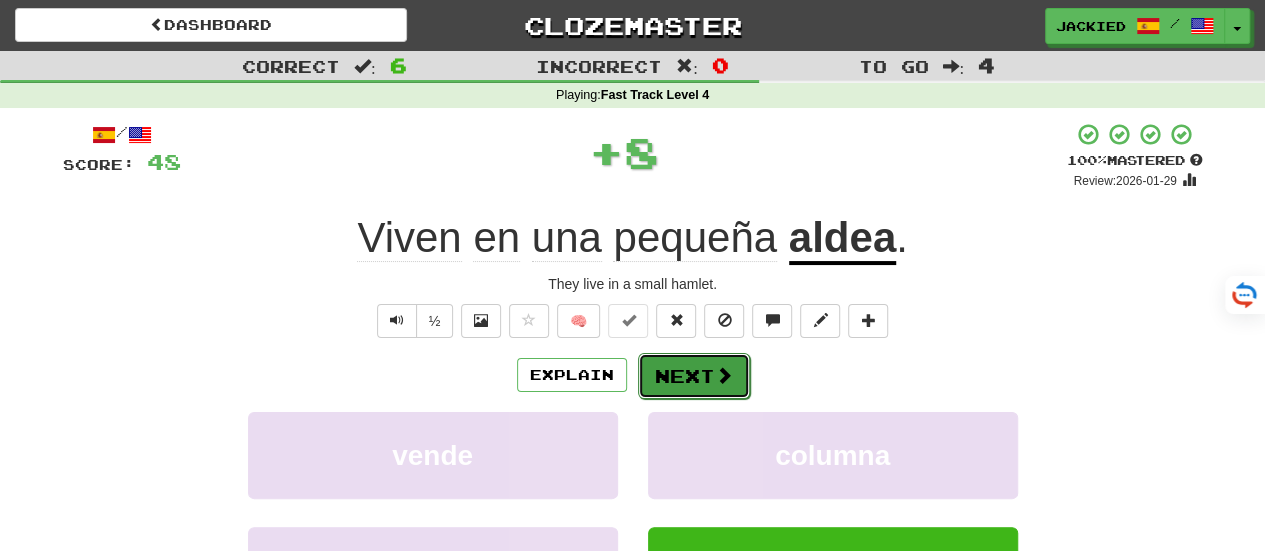click on "Next" at bounding box center (694, 376) 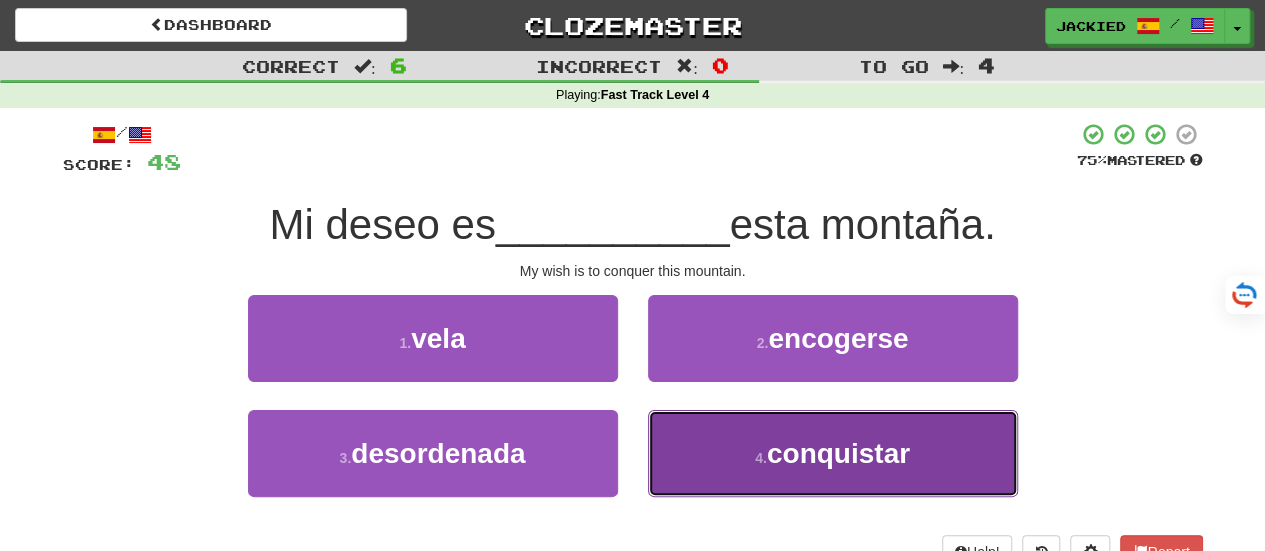 click on "4 .  conquistar" at bounding box center (833, 453) 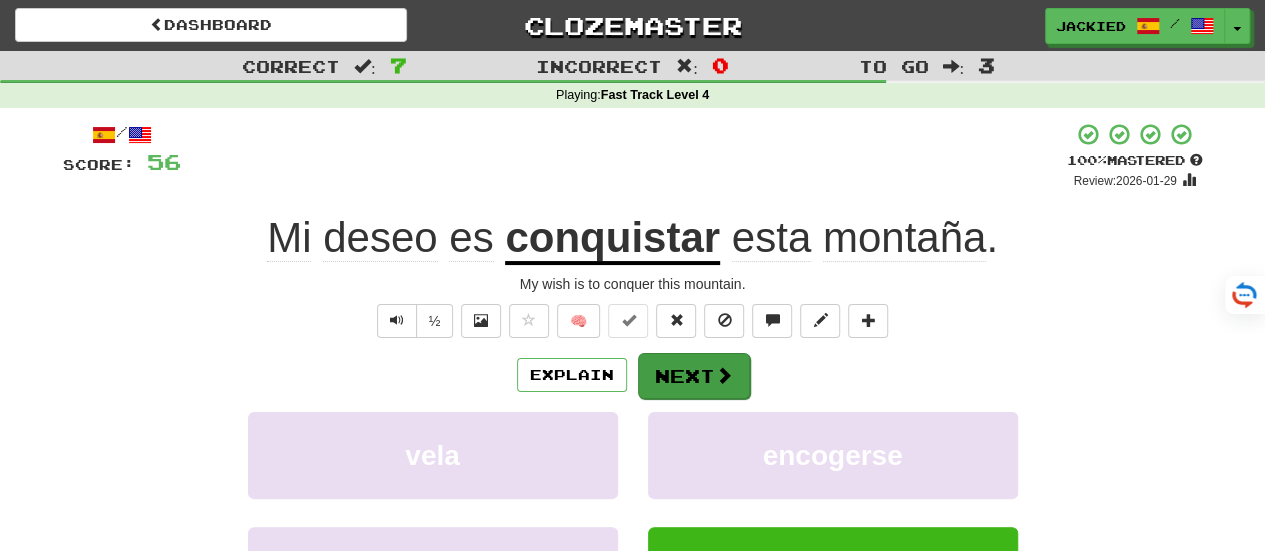 click on "Explain Next vela encogerse desordenada conquistar Learn more: vela encogerse desordenada conquistar" at bounding box center [633, 512] 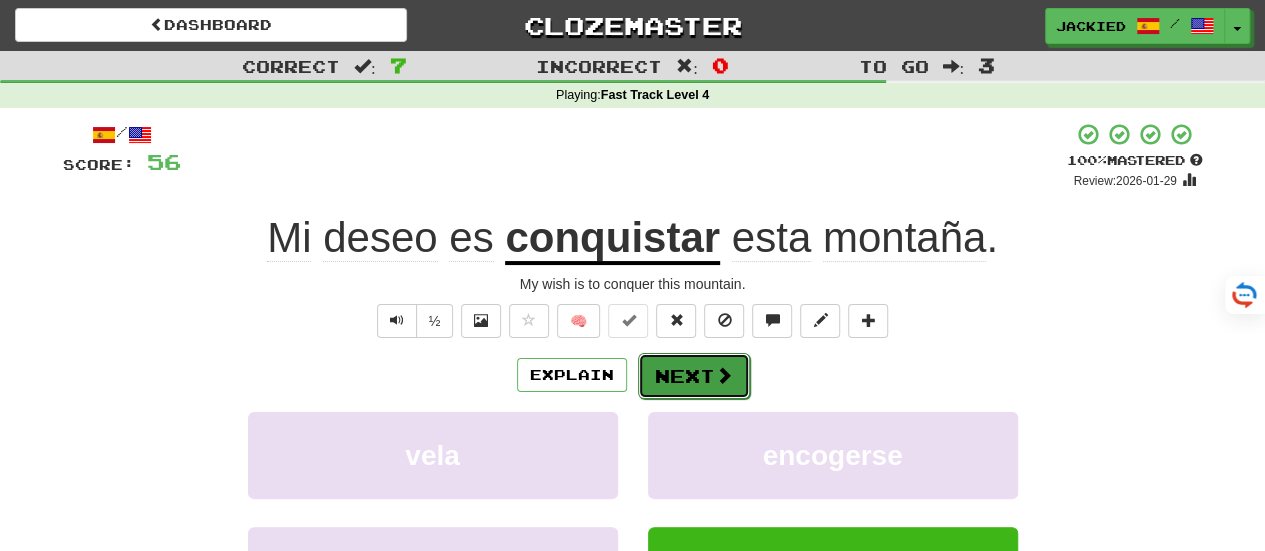 click on "Next" at bounding box center [694, 376] 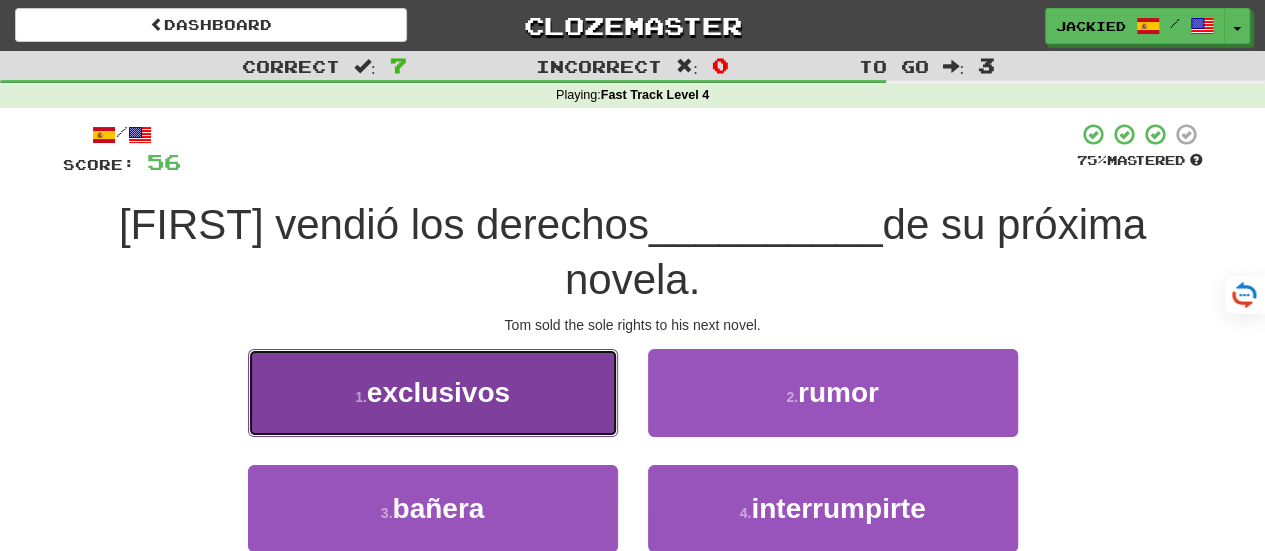 click on "1 .  exclusivos" at bounding box center (433, 392) 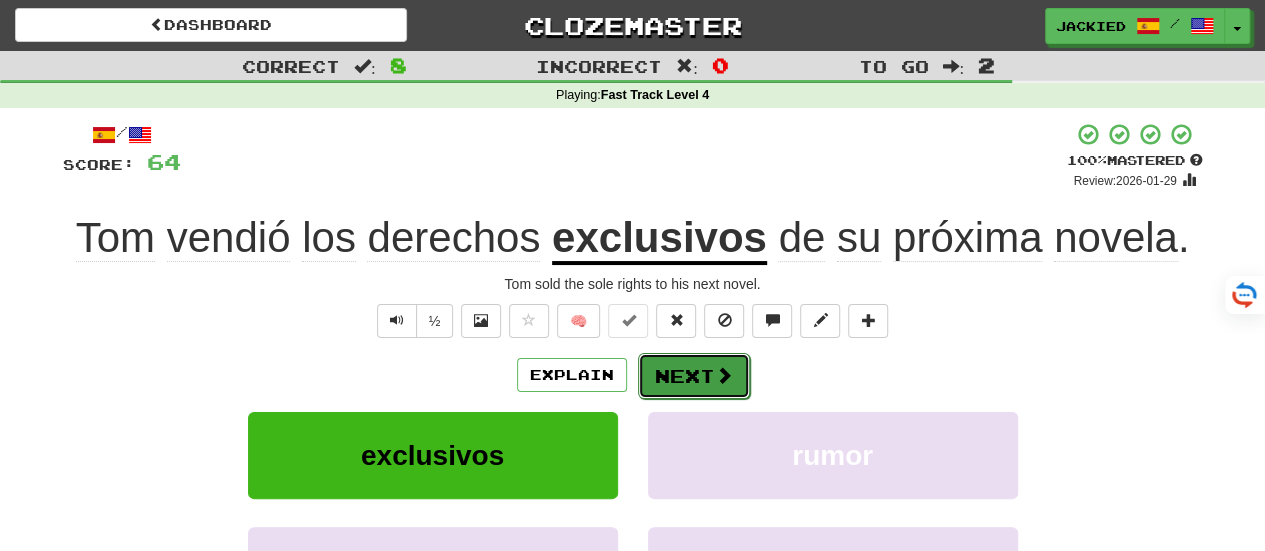 click on "Next" at bounding box center [694, 376] 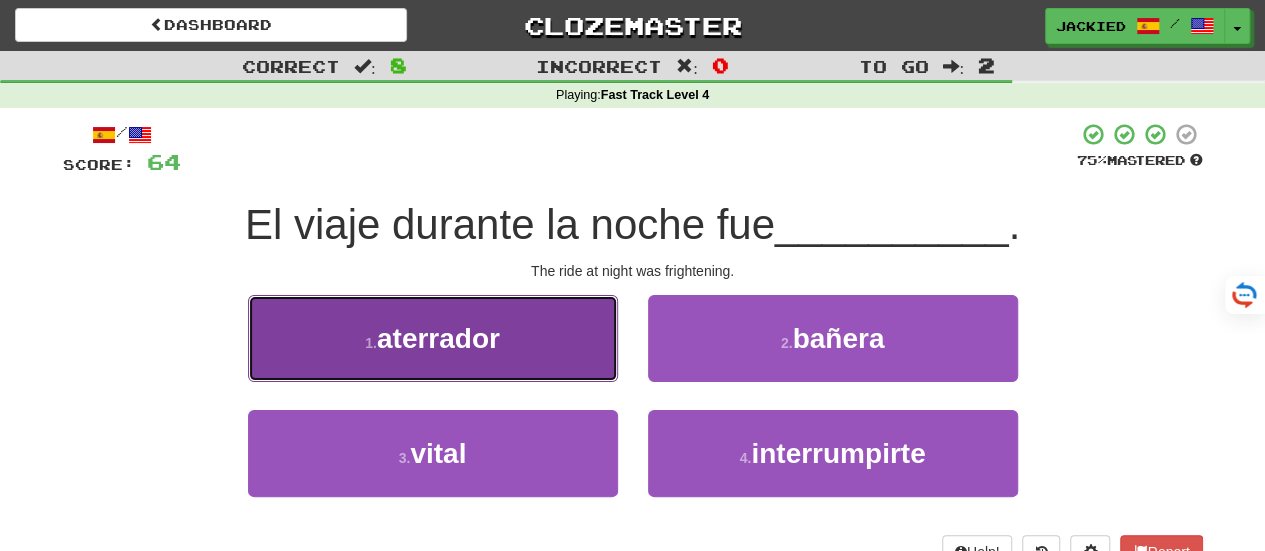click on "1 .  aterrador" at bounding box center [433, 338] 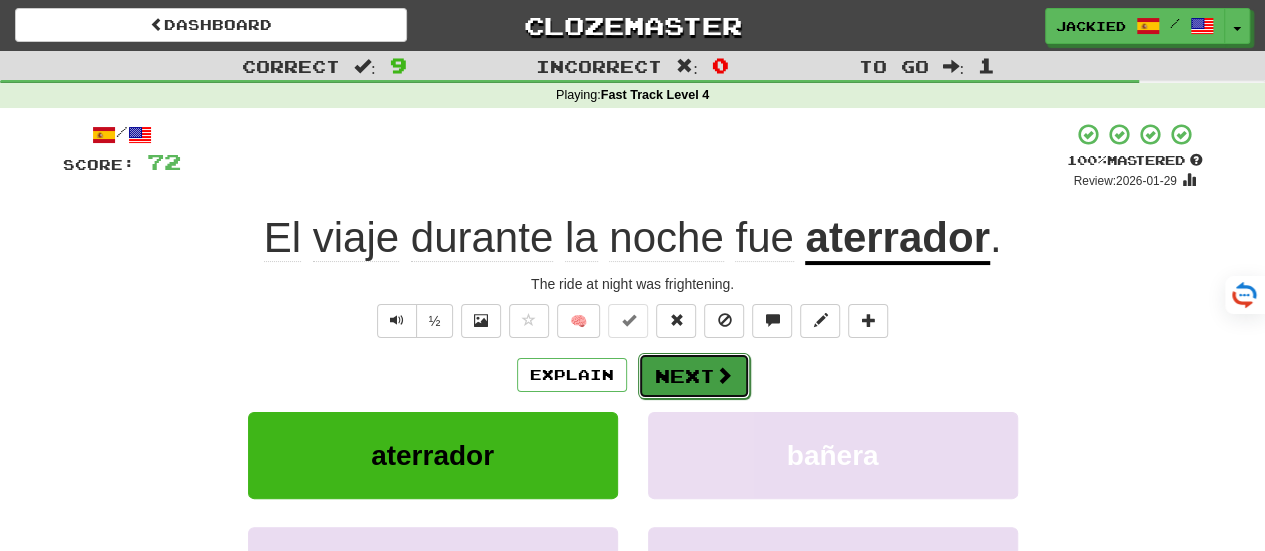 click on "Next" at bounding box center (694, 376) 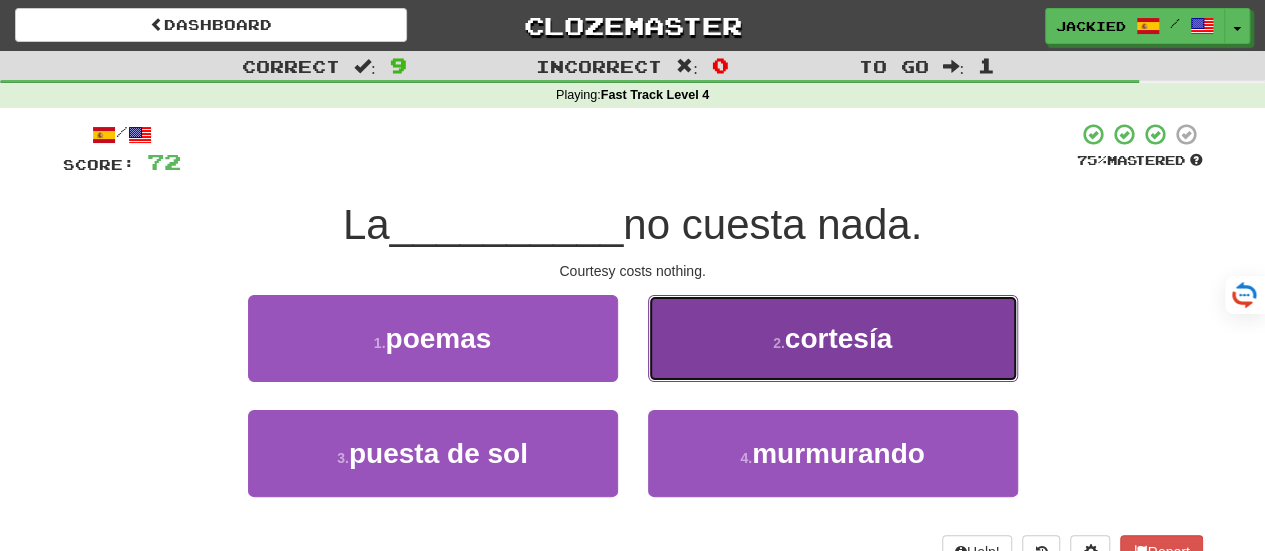 click on "2 .  cortesía" at bounding box center (833, 338) 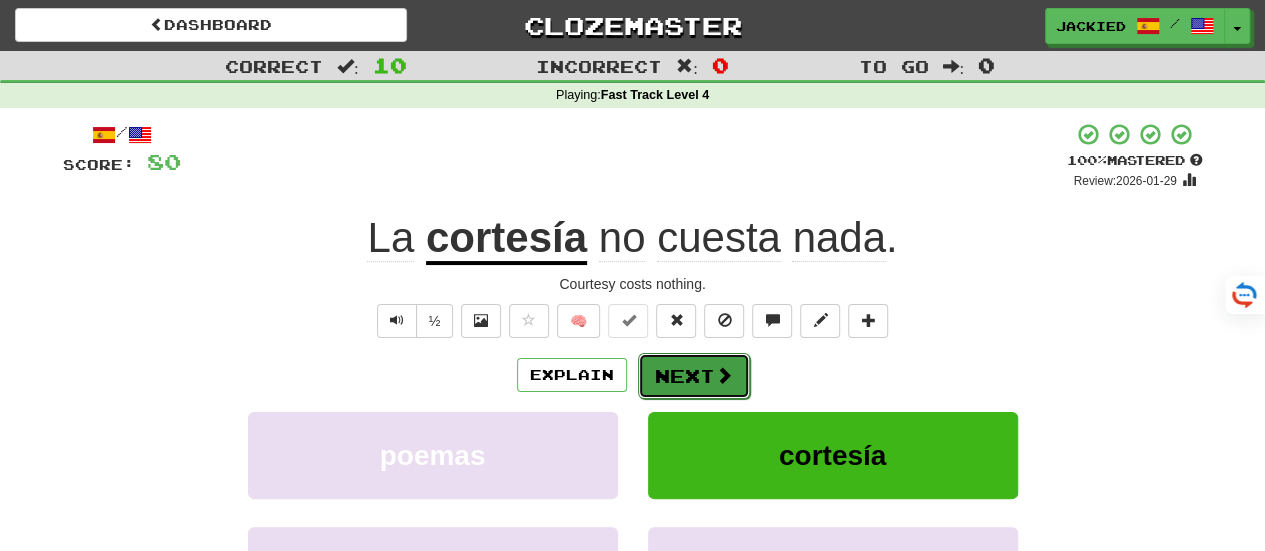 click on "Next" at bounding box center (694, 376) 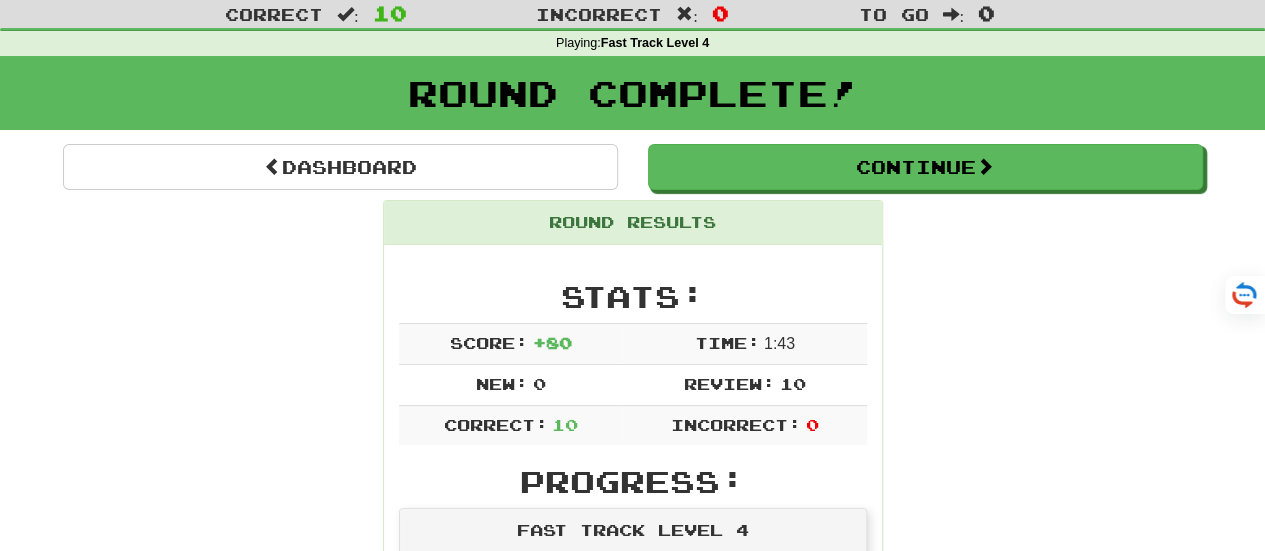 scroll, scrollTop: 0, scrollLeft: 0, axis: both 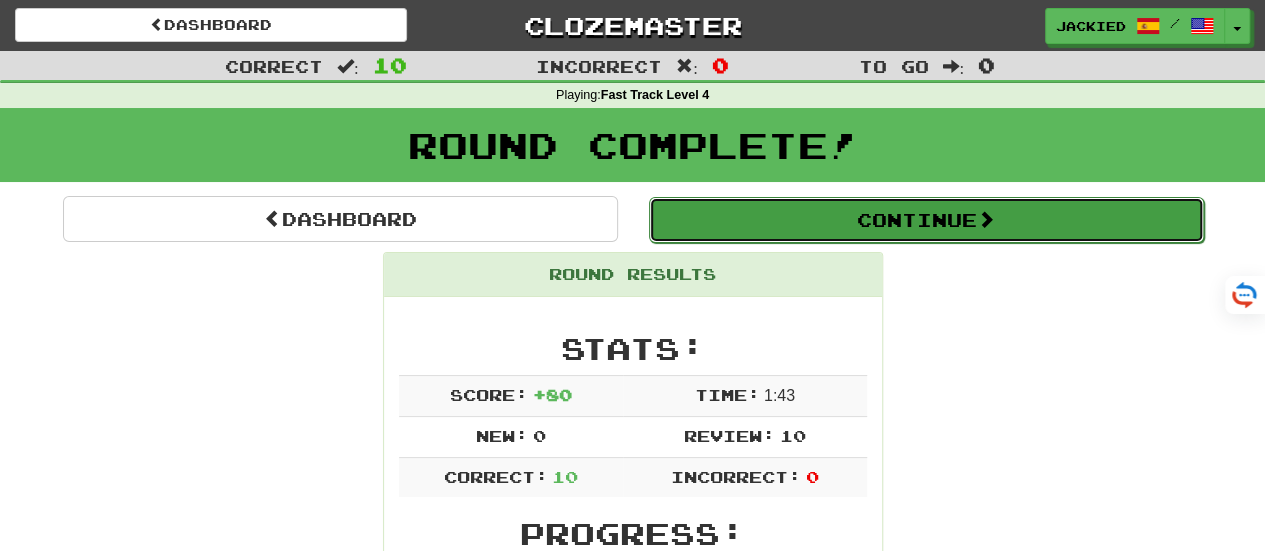 click on "Continue" at bounding box center [926, 220] 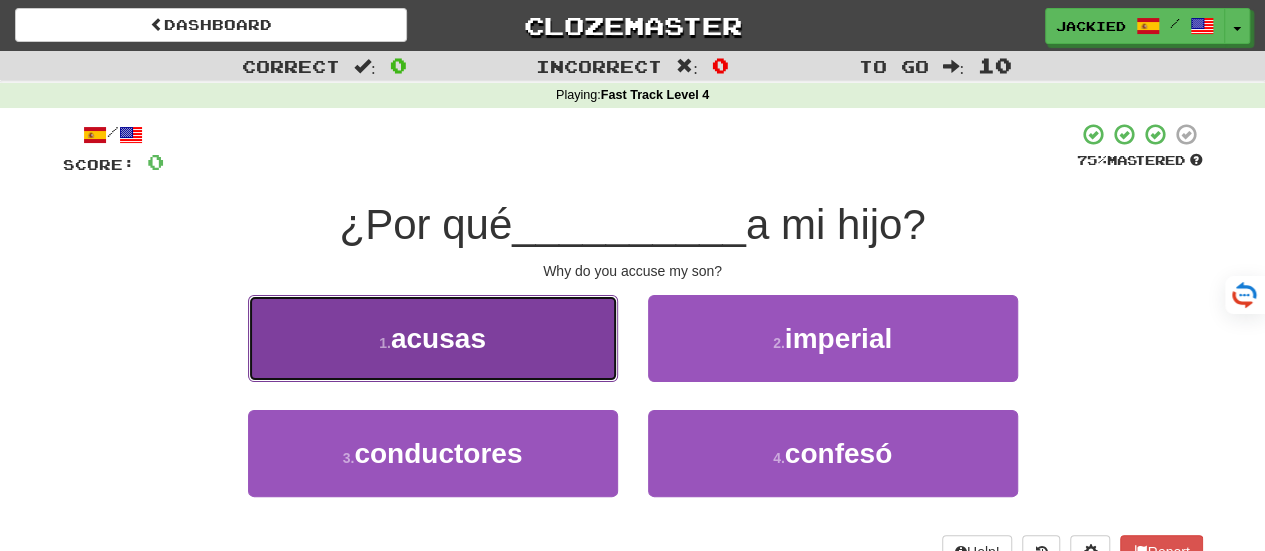 click on "acusas" at bounding box center [438, 338] 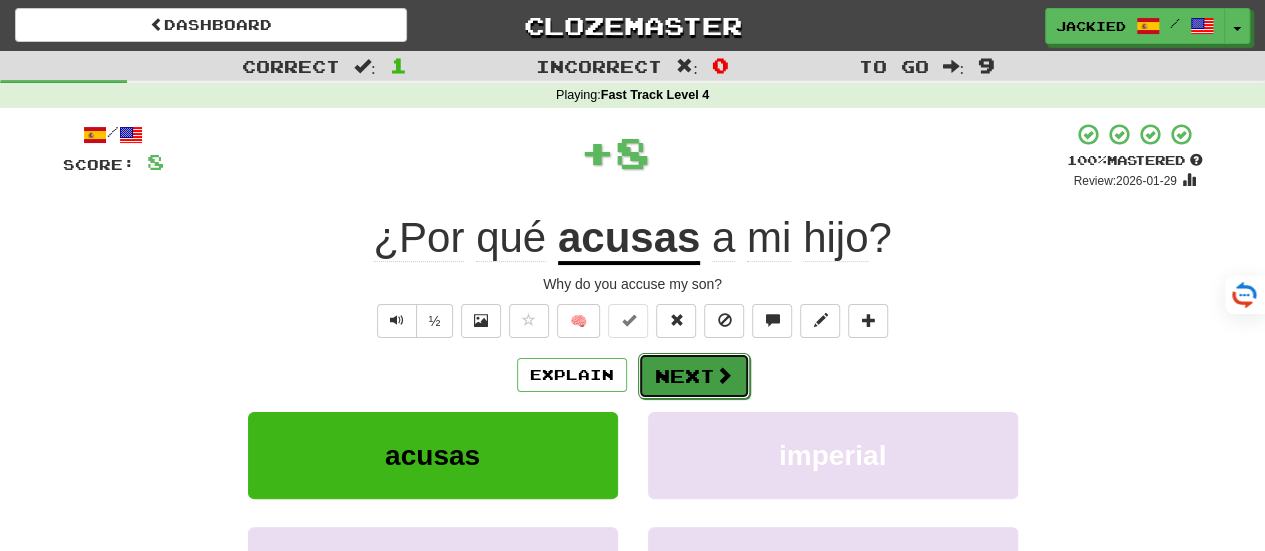 click on "Next" at bounding box center [694, 376] 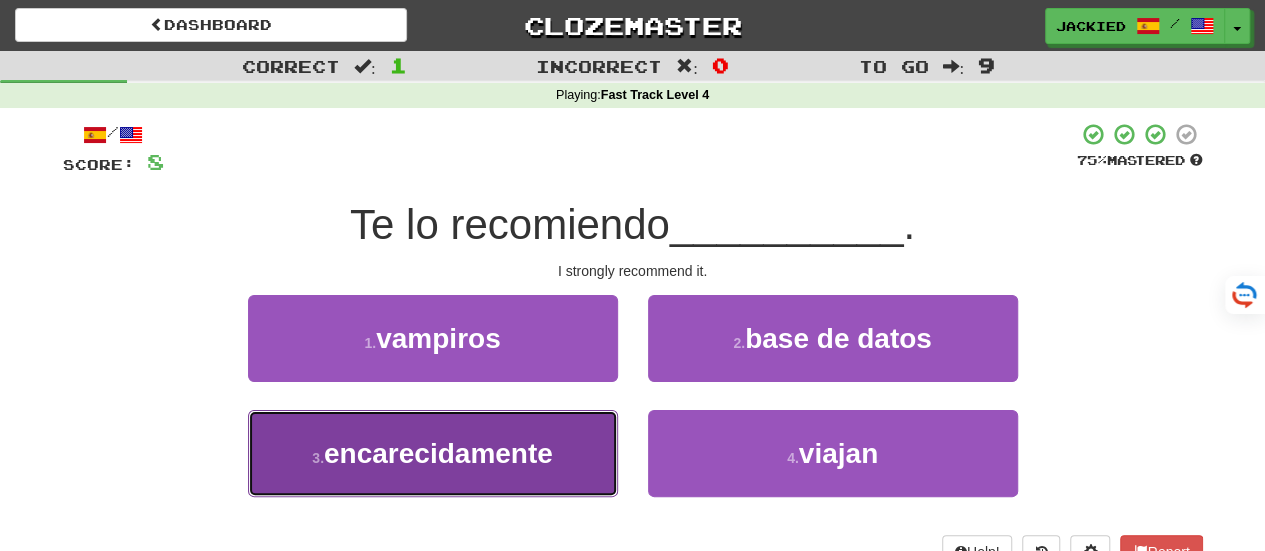 click on "3 .  encarecidamente" at bounding box center [433, 453] 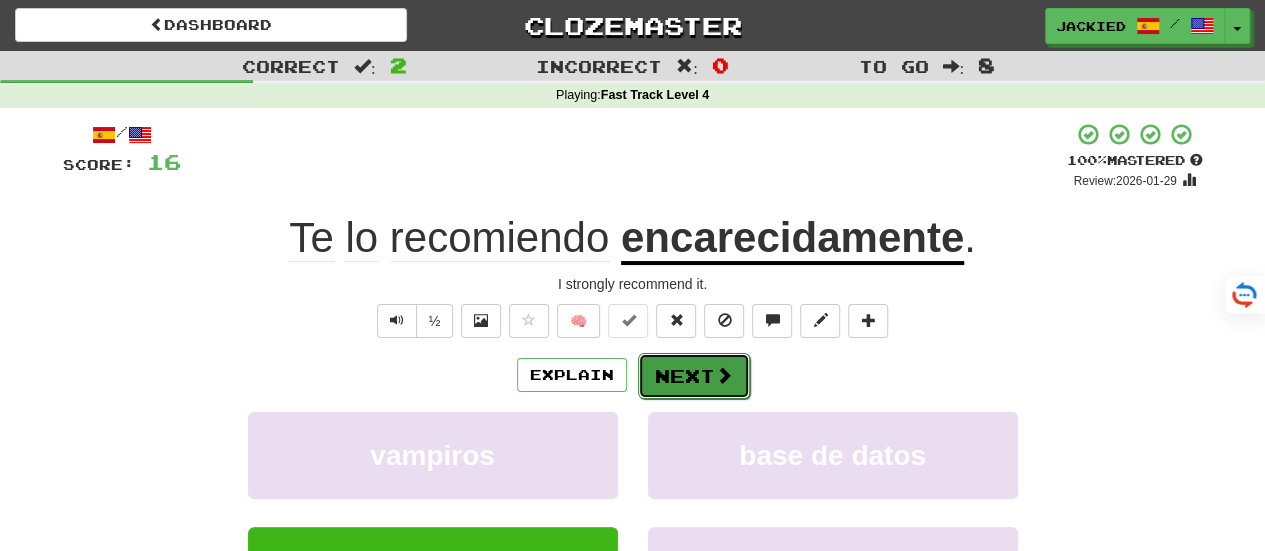 click on "Next" at bounding box center [694, 376] 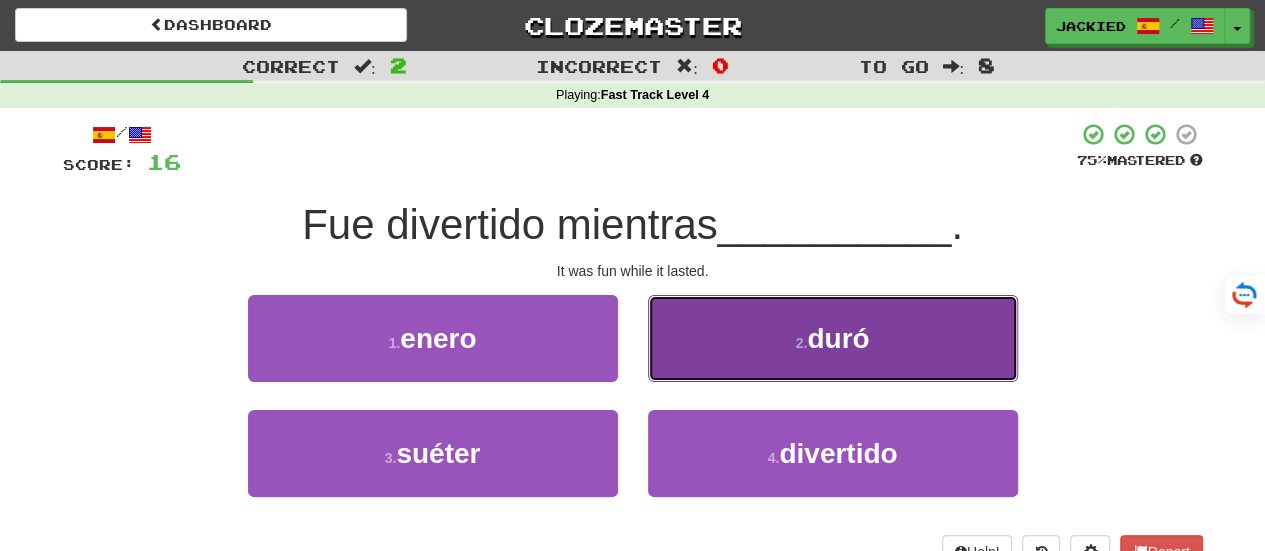click on "2 .  duró" at bounding box center [833, 338] 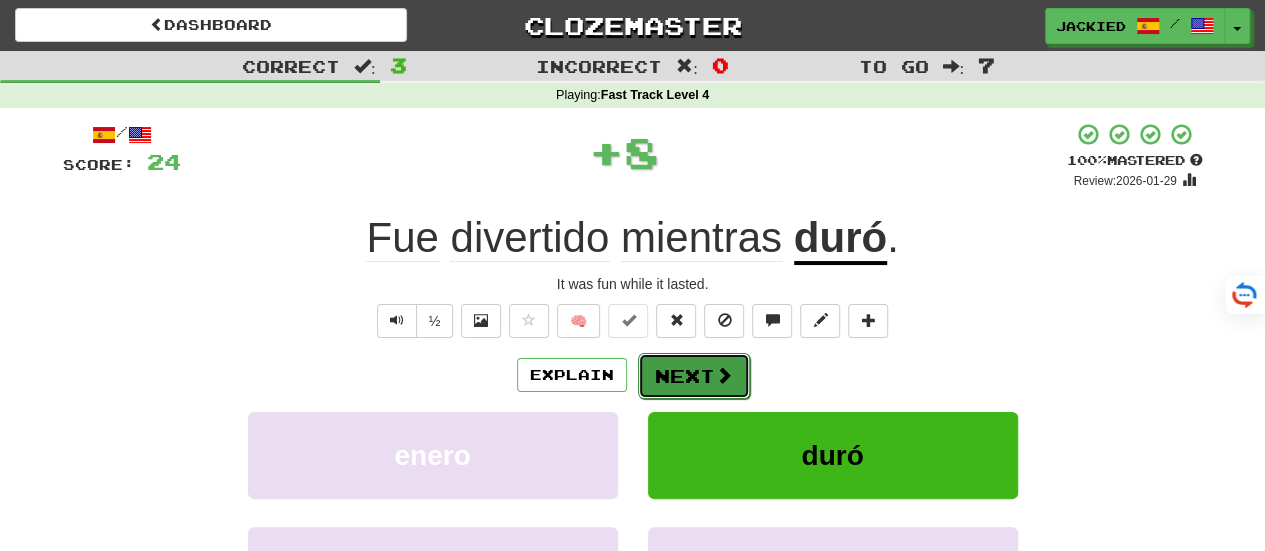 click on "Next" at bounding box center [694, 376] 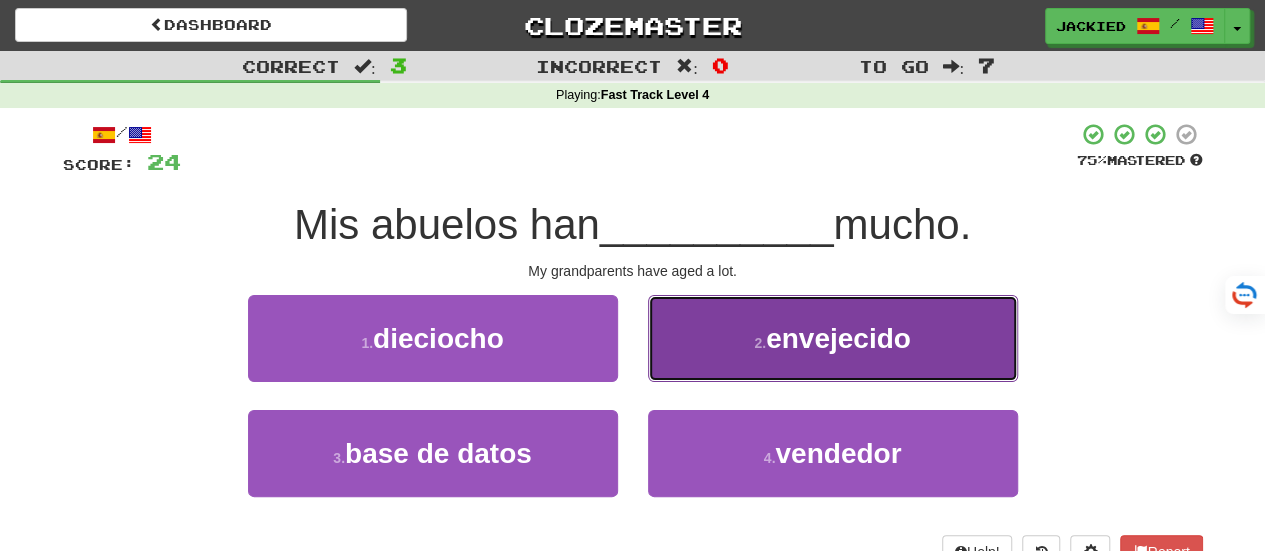 click on "2 .  envejecido" at bounding box center (833, 338) 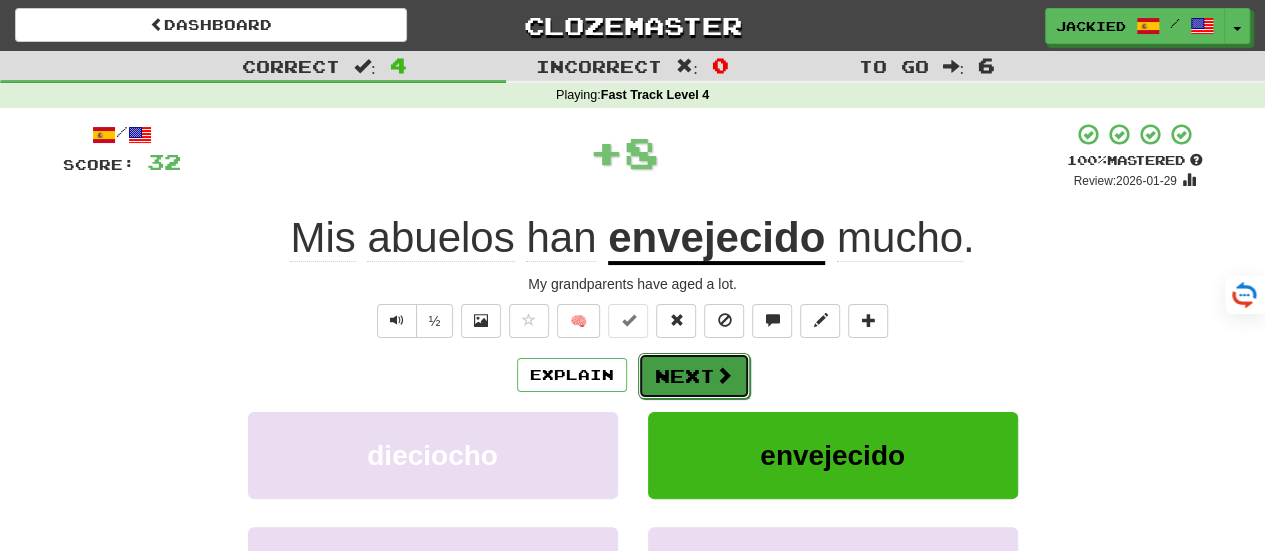 click on "Next" at bounding box center [694, 376] 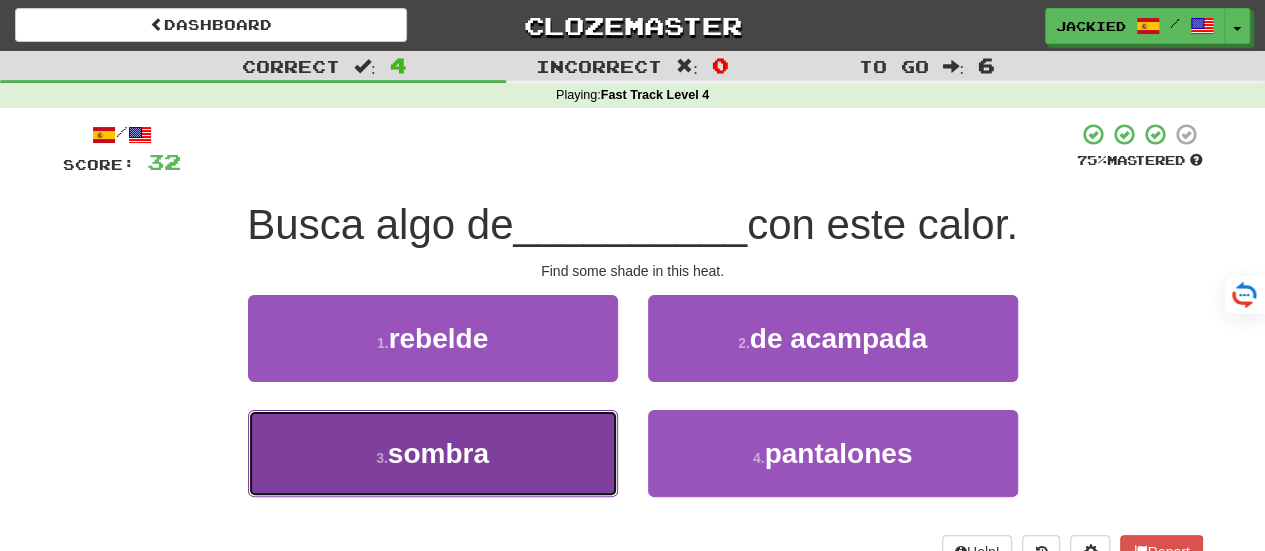 click on "3 .  sombra" at bounding box center [433, 453] 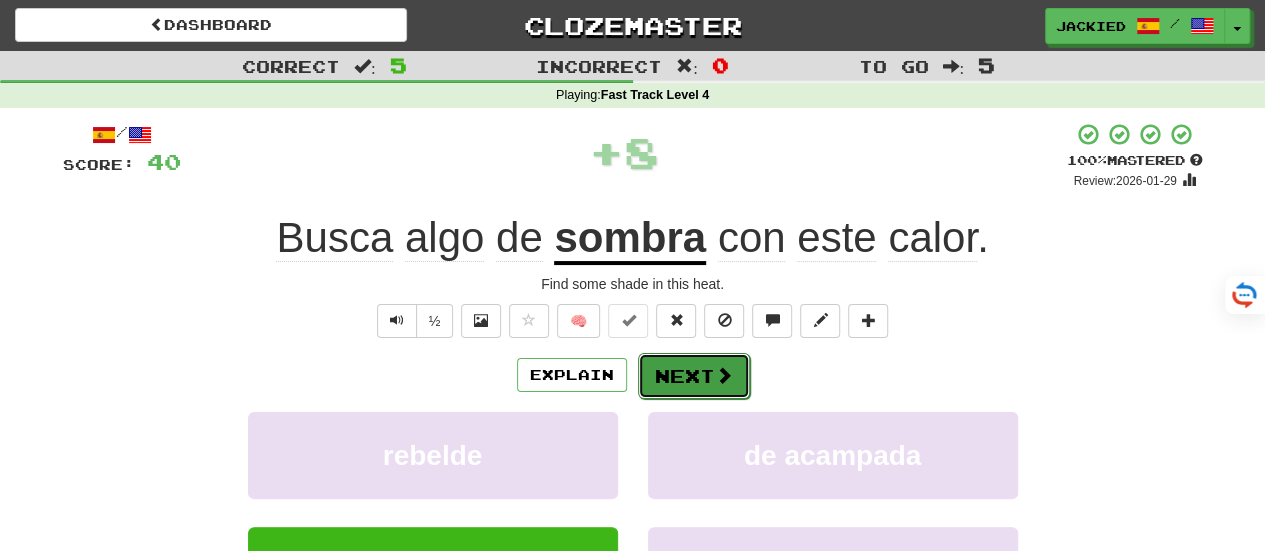 click on "Next" at bounding box center (694, 376) 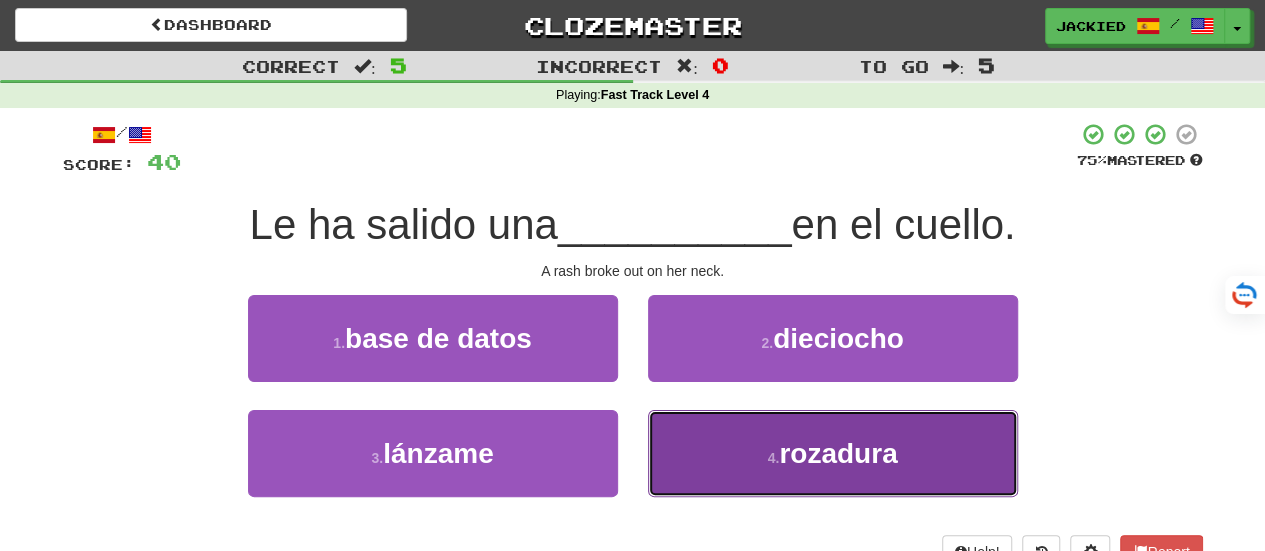 click on "4 .  rozadura" at bounding box center (833, 453) 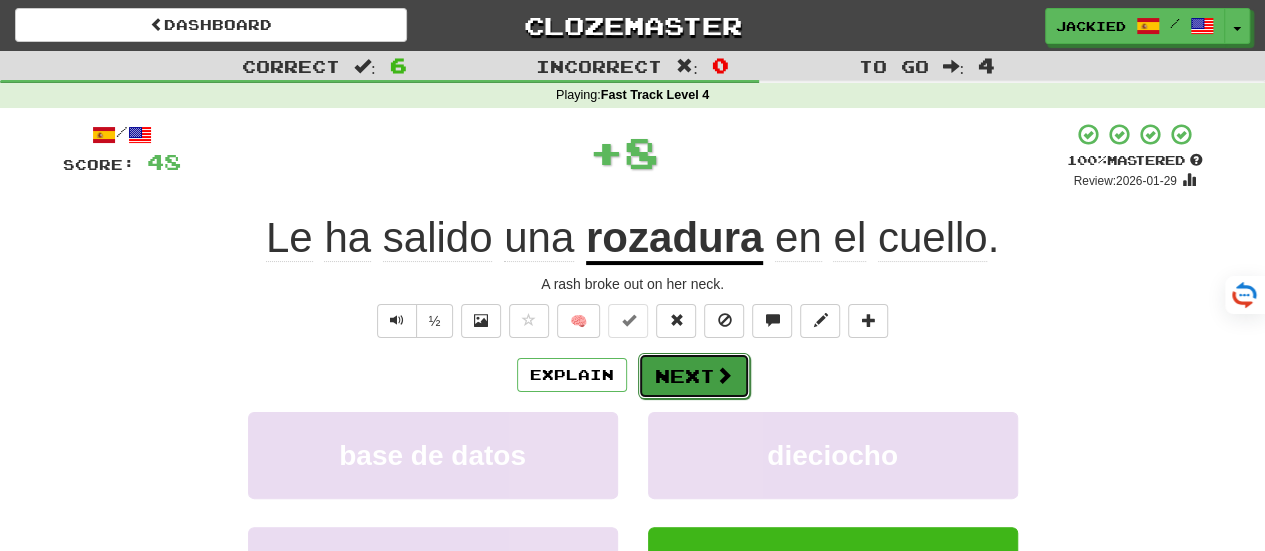 click on "Next" at bounding box center (694, 376) 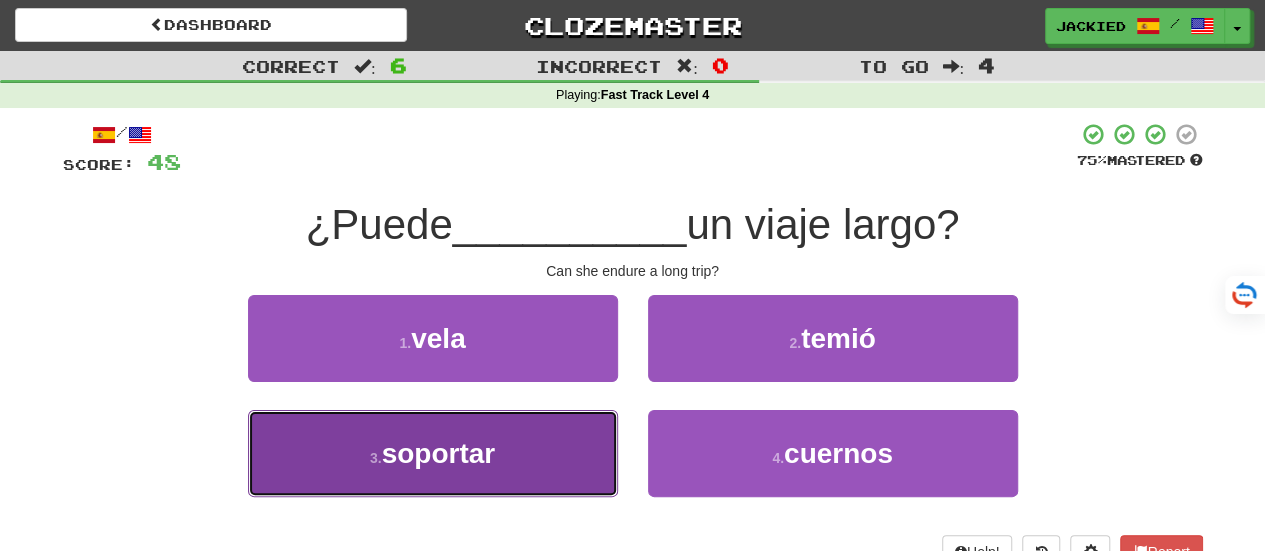 click on "3 .  soportar" at bounding box center [433, 453] 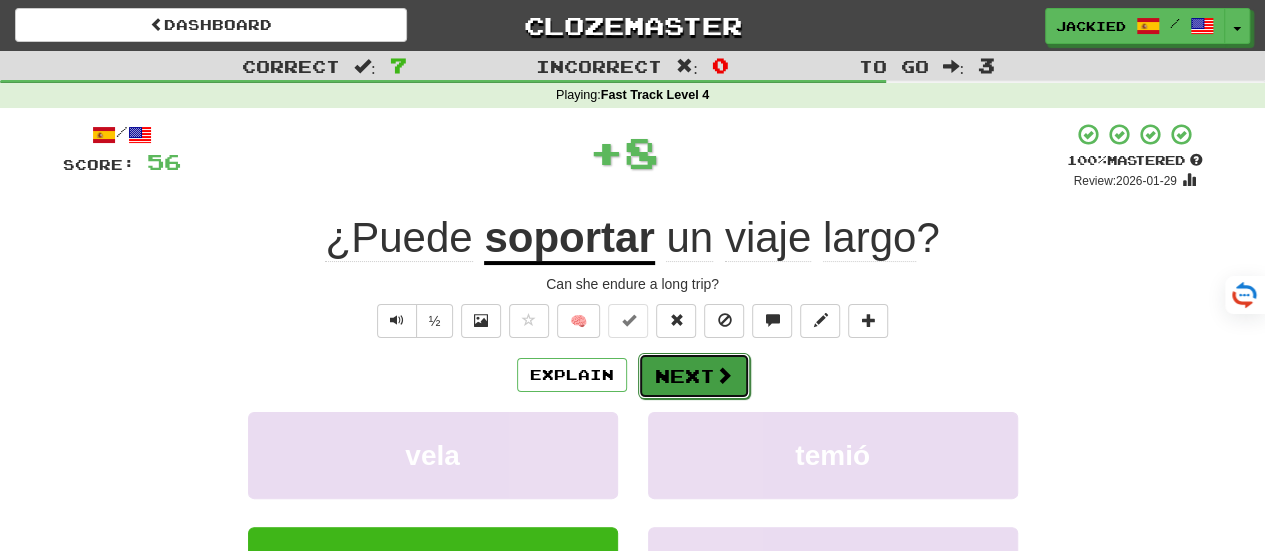 click on "Next" at bounding box center (694, 376) 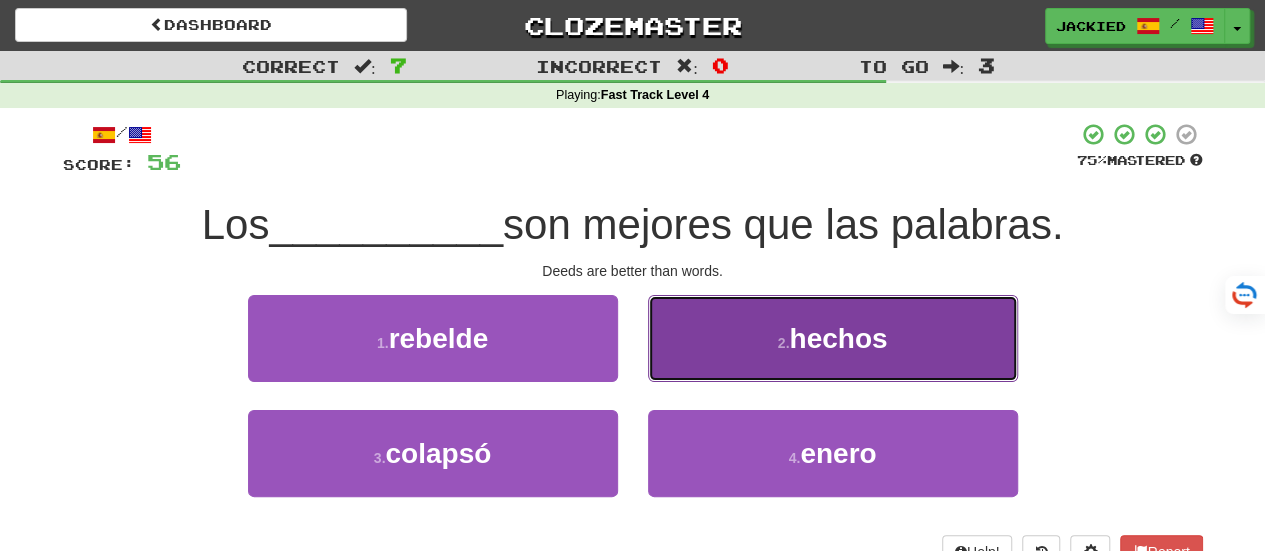 click on "2 .  hechos" at bounding box center [833, 338] 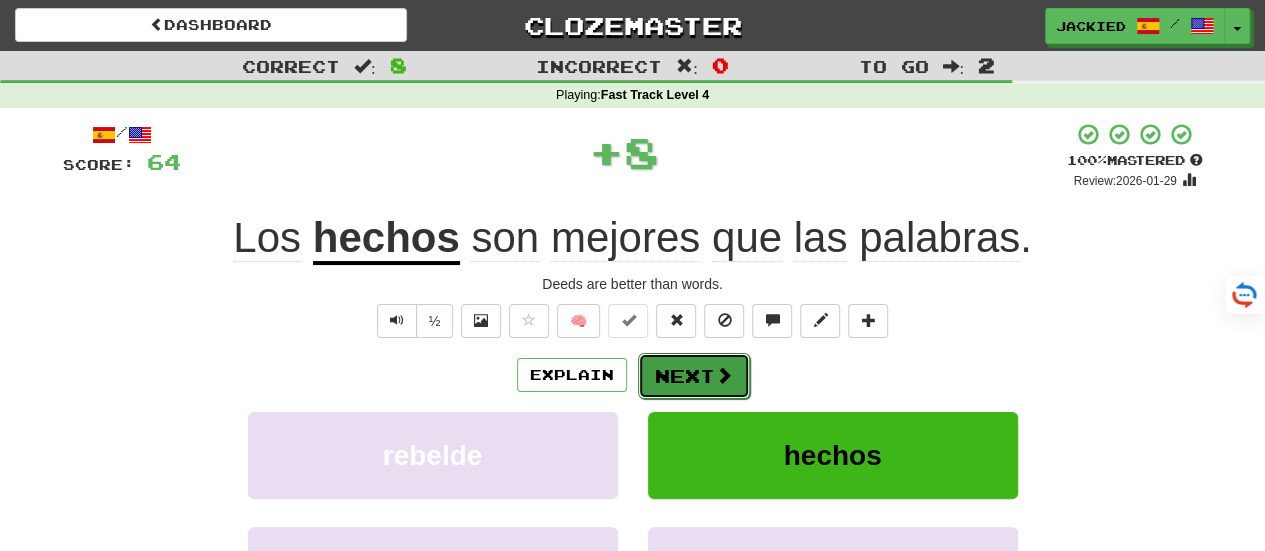 click on "Next" at bounding box center (694, 376) 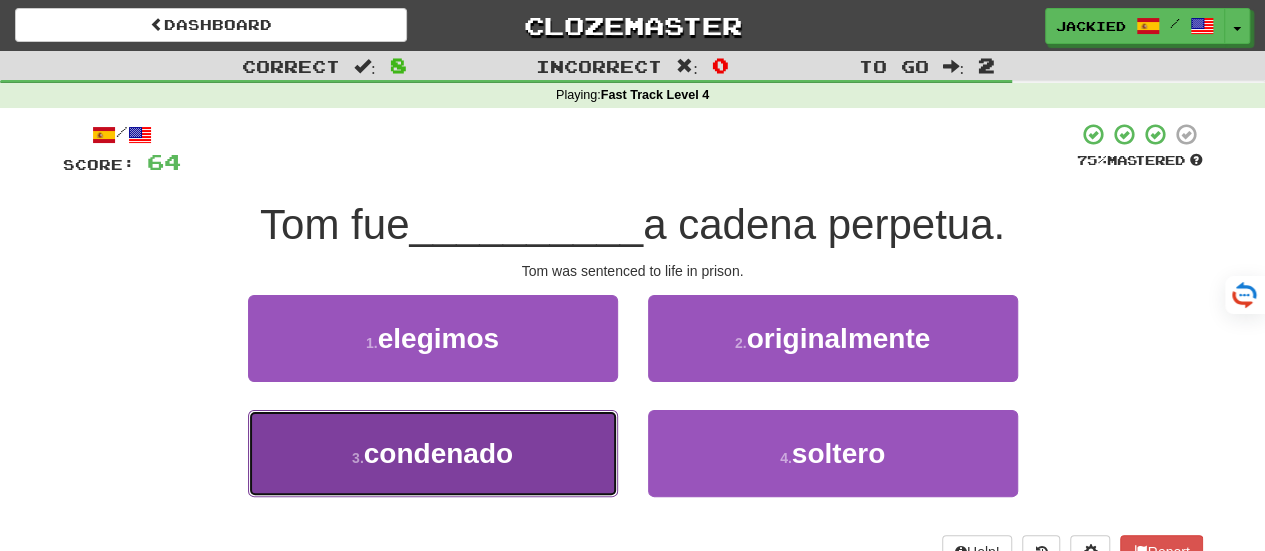click on "3 .  condenado" at bounding box center (433, 453) 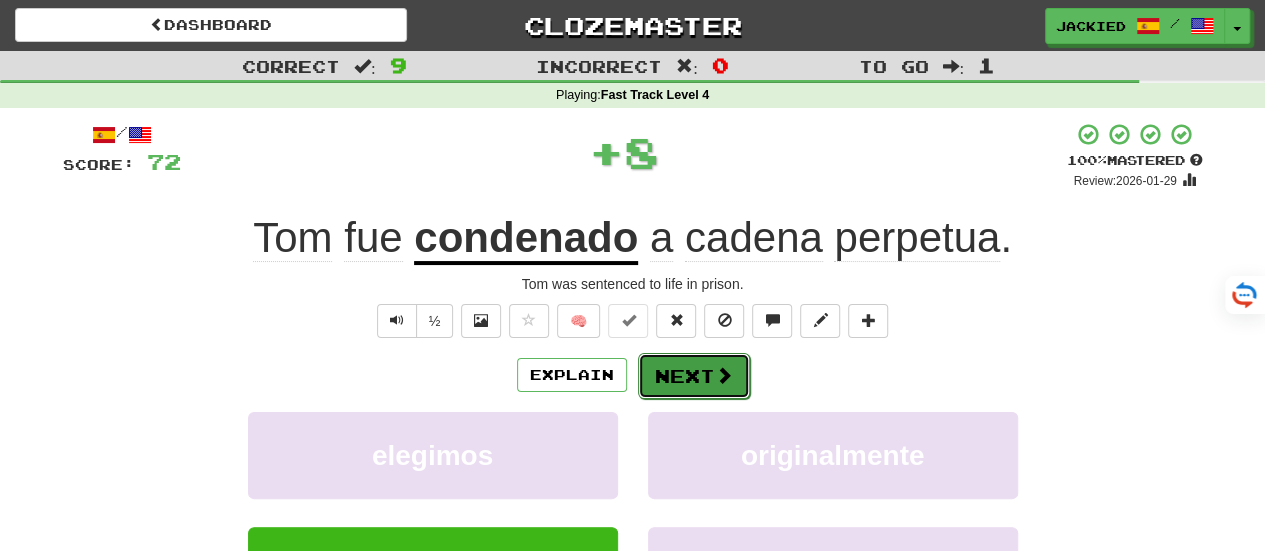 click on "Next" at bounding box center (694, 376) 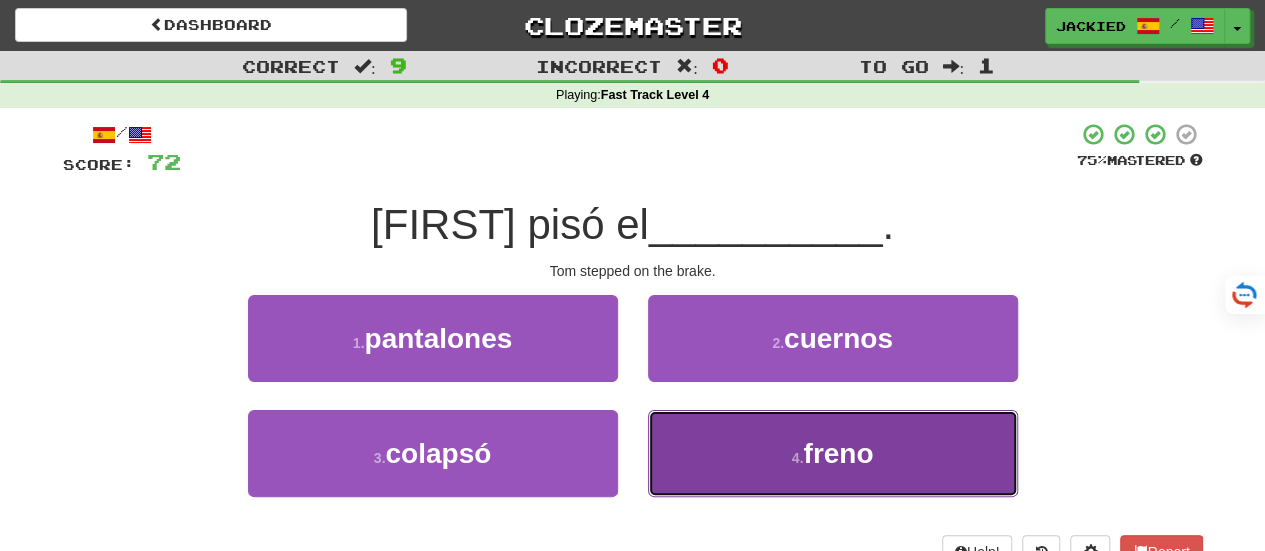 click on "freno" at bounding box center (838, 453) 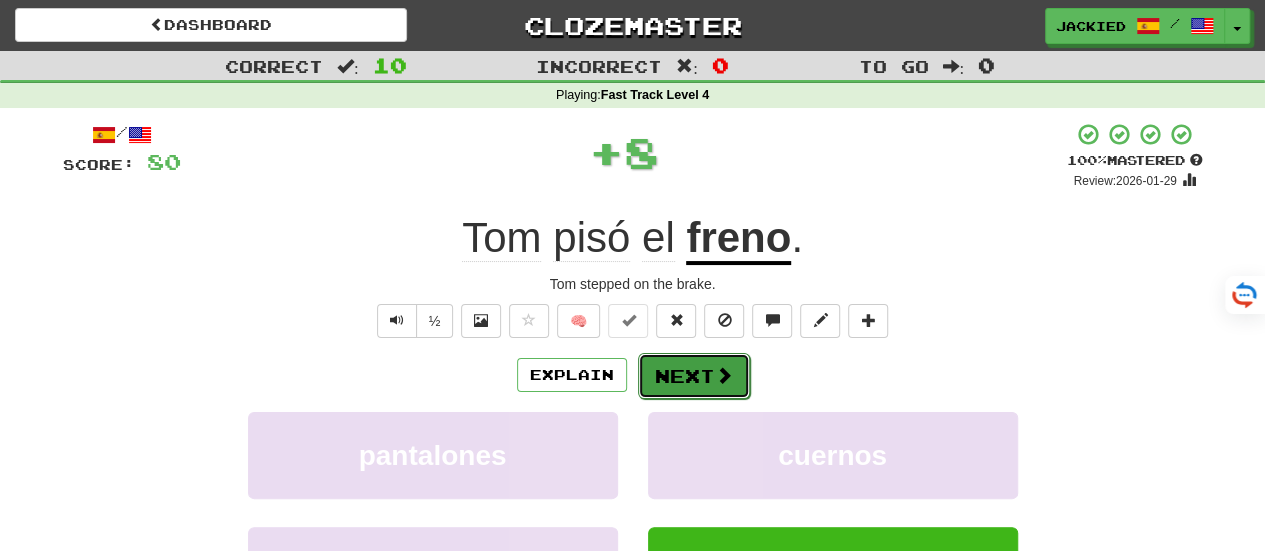 click on "Next" at bounding box center [694, 376] 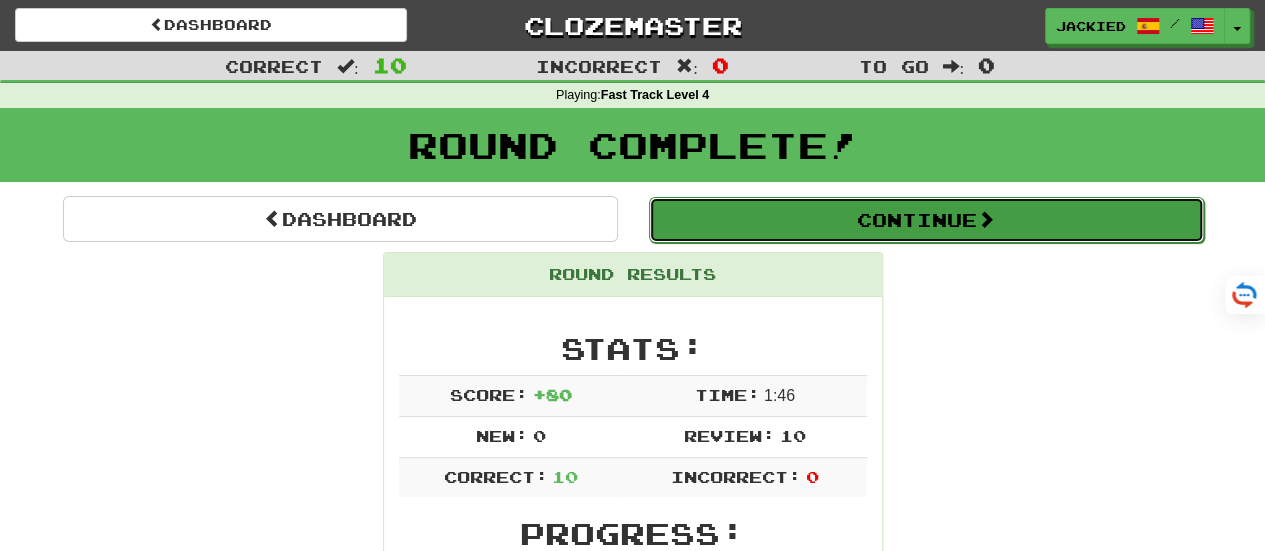 click on "Continue" at bounding box center [926, 220] 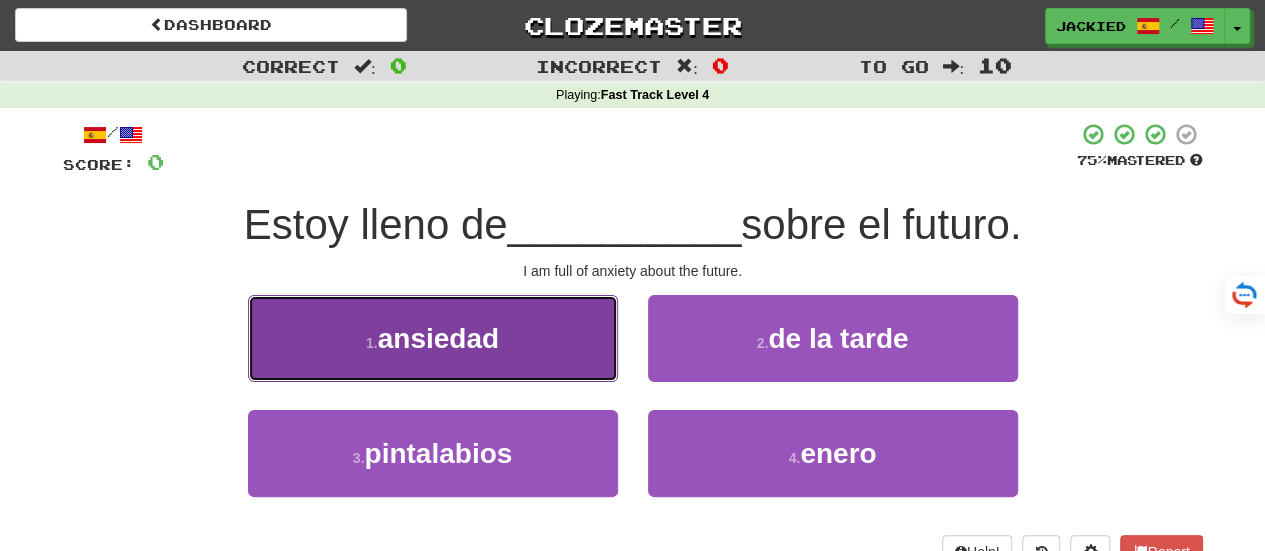 click on "1 .  ansiedad" at bounding box center (433, 338) 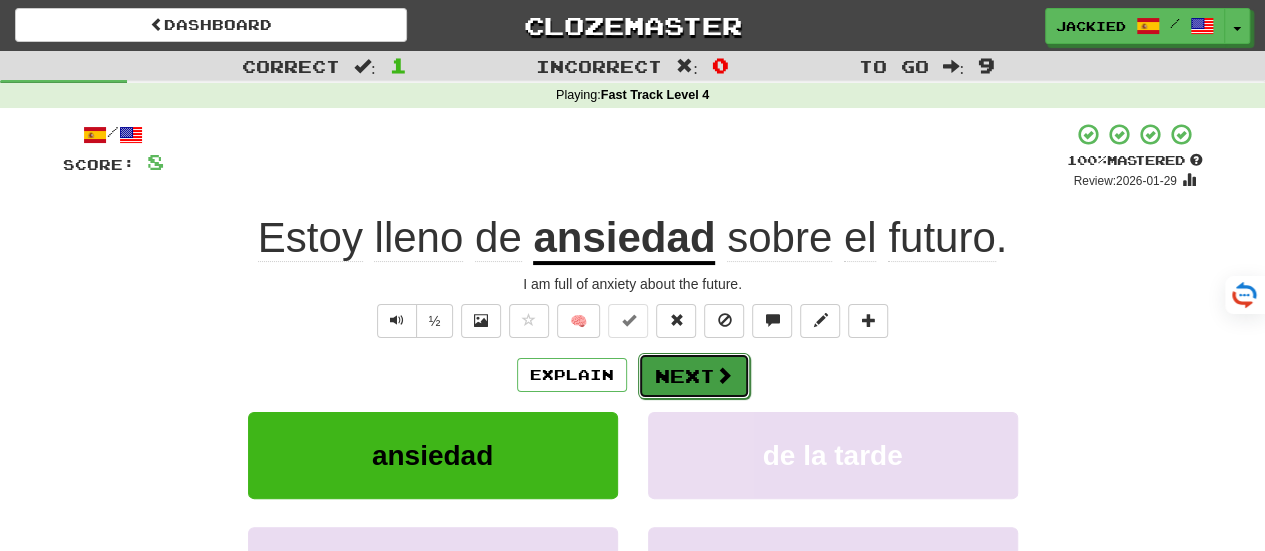 click on "Next" at bounding box center [694, 376] 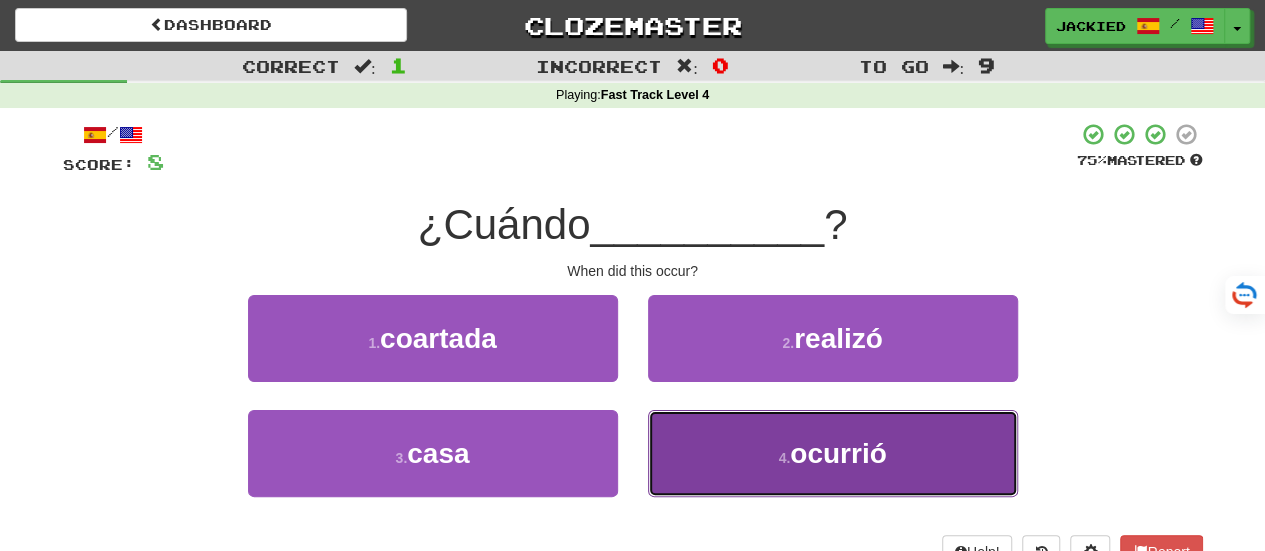 click on "ocurrió" at bounding box center [838, 453] 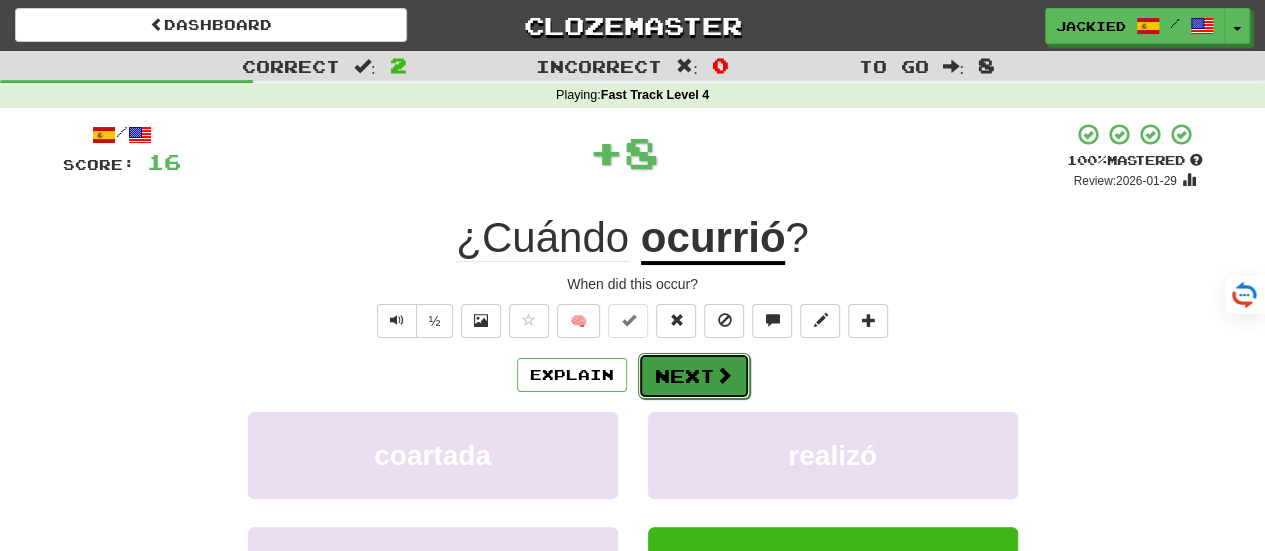 click on "Next" at bounding box center [694, 376] 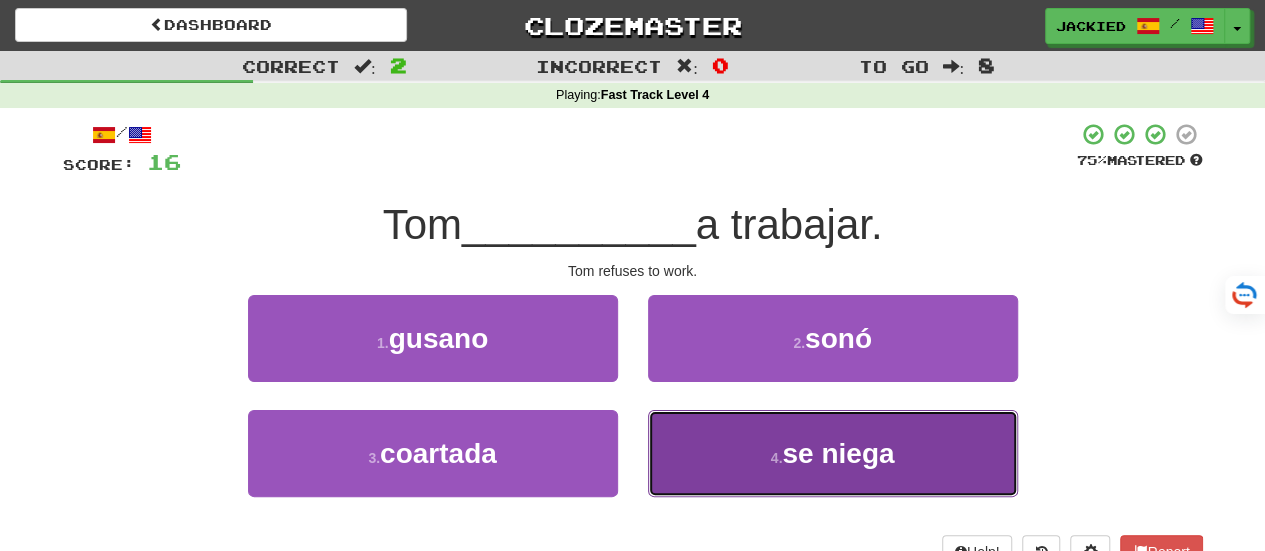 click on "4 .  se niega" at bounding box center (833, 453) 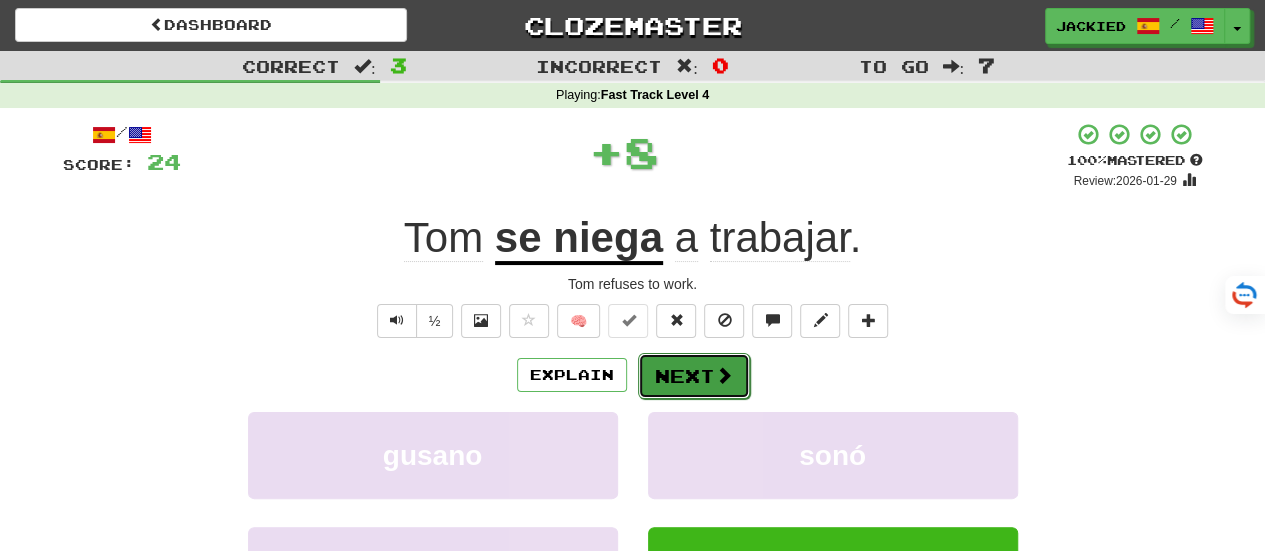 click on "Next" at bounding box center [694, 376] 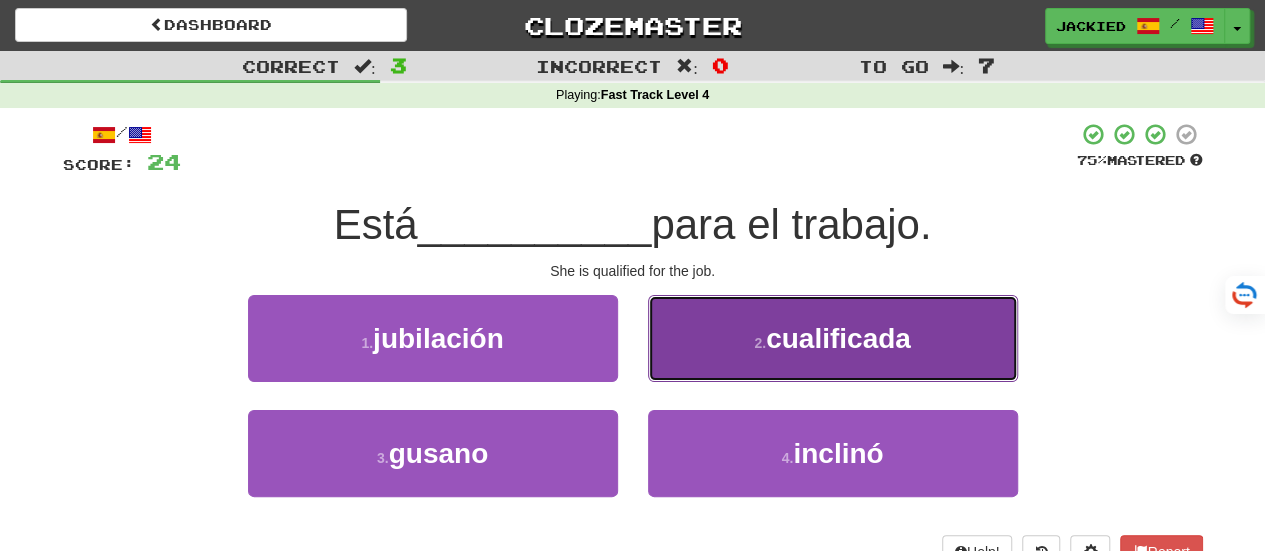 click on "2 .  cualificada" at bounding box center [833, 338] 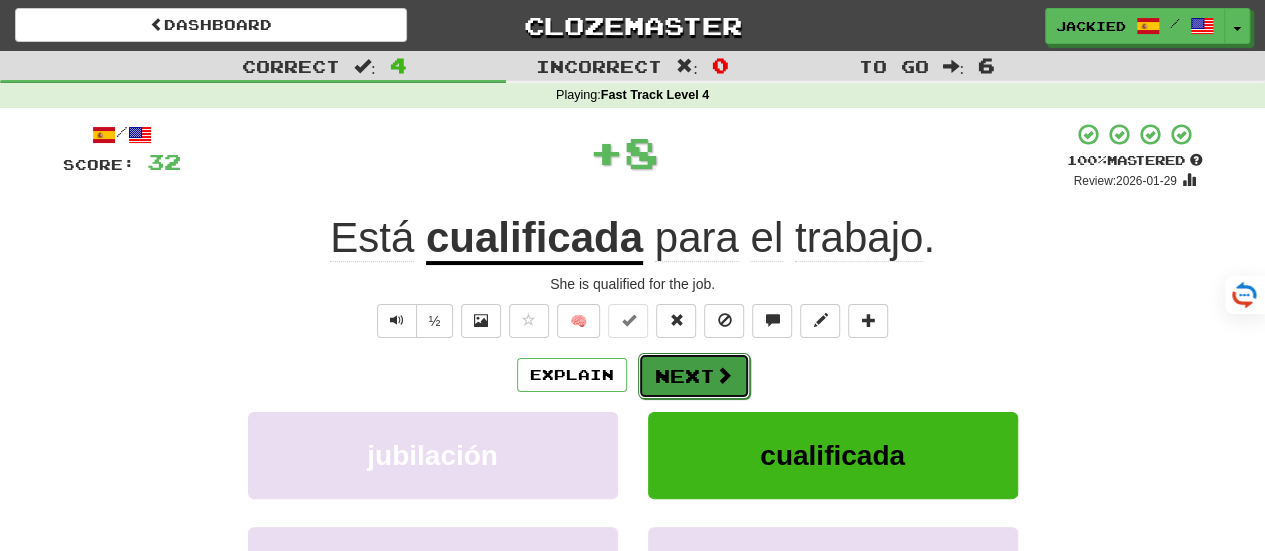 click on "Next" at bounding box center (694, 376) 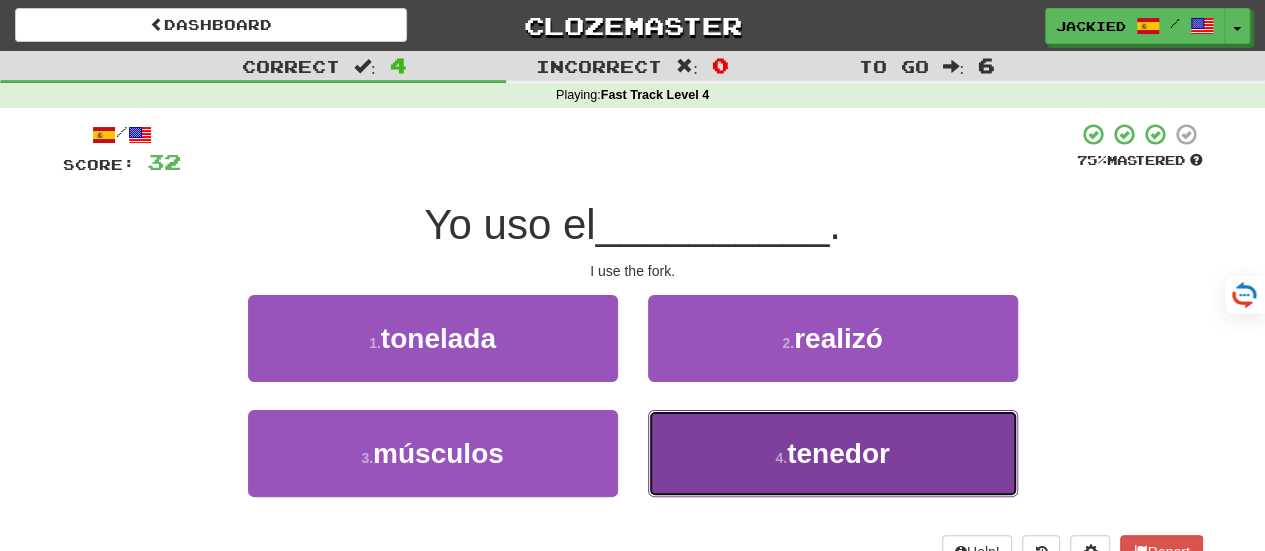 click on "tenedor" at bounding box center [838, 453] 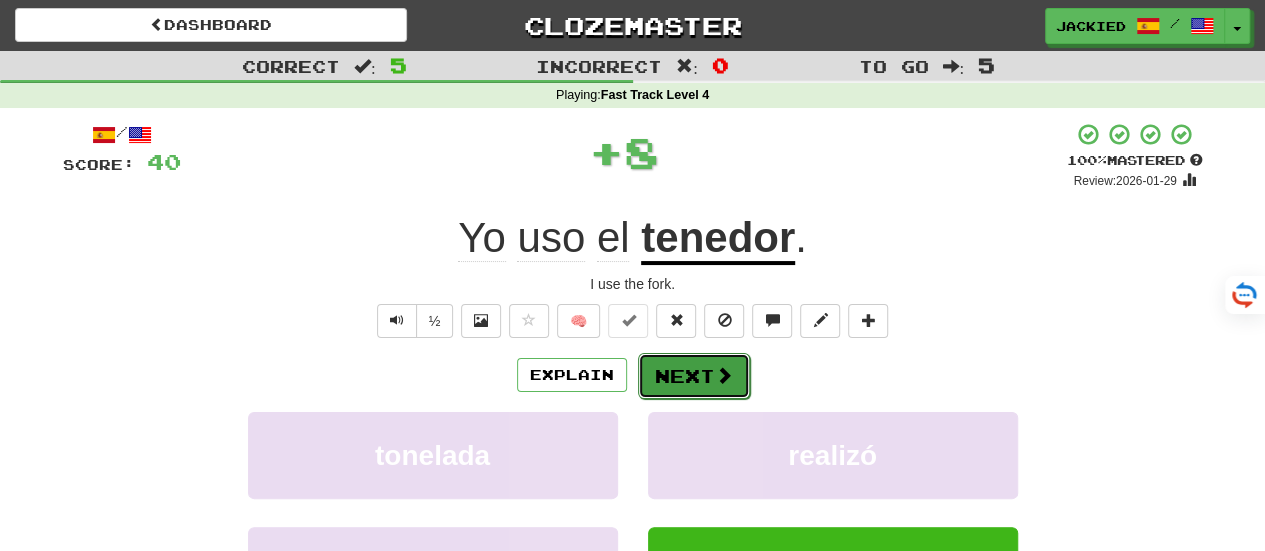 click on "Next" at bounding box center (694, 376) 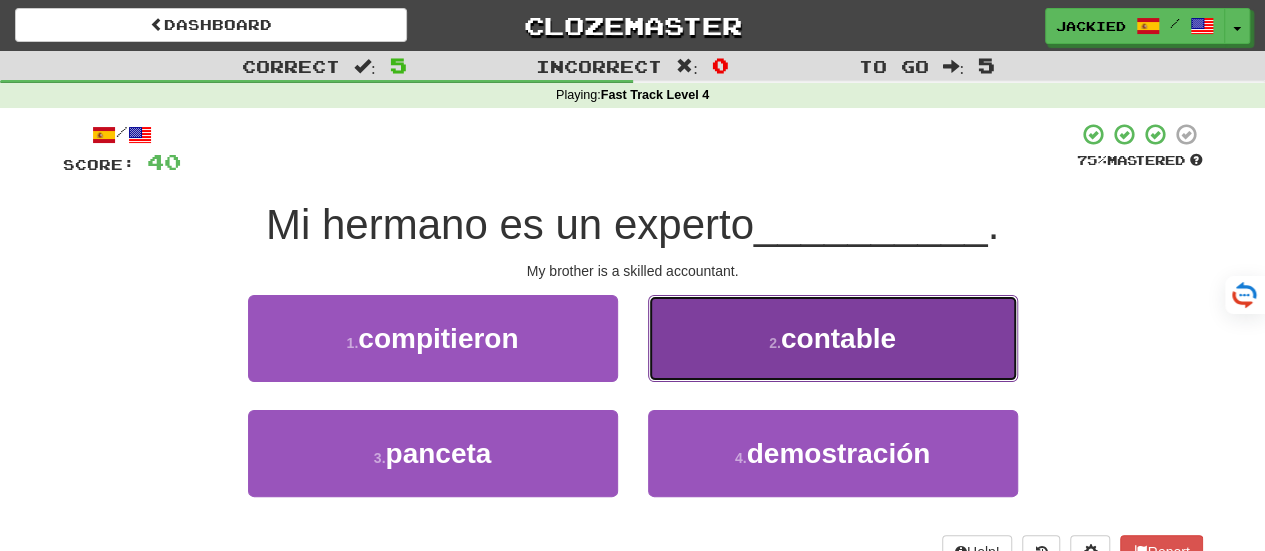 click on "contable" at bounding box center (838, 338) 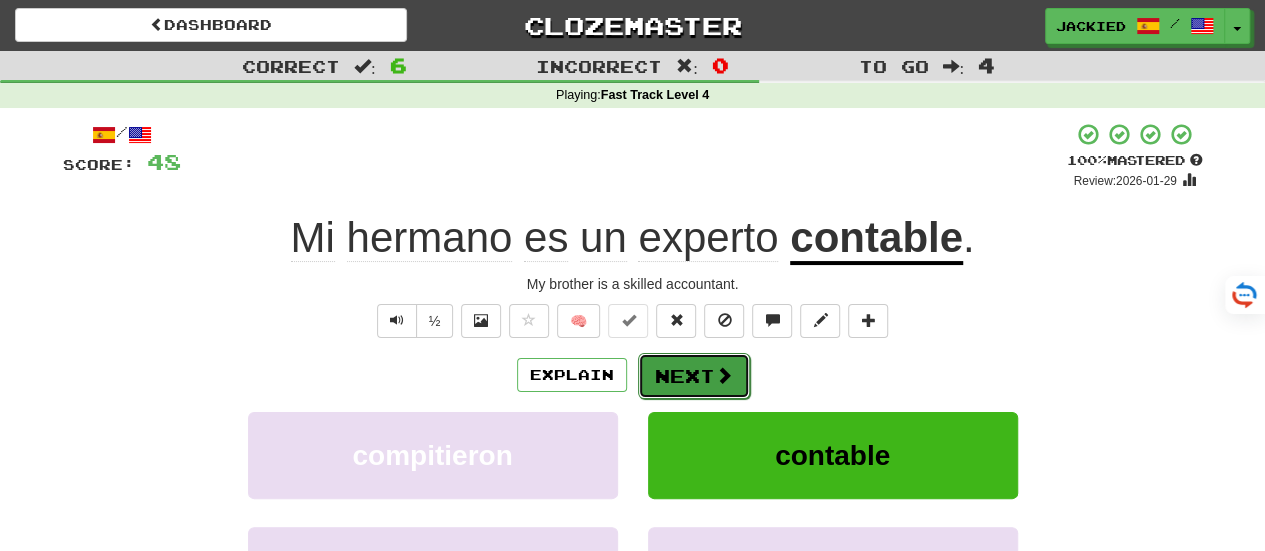 click on "Next" at bounding box center [694, 376] 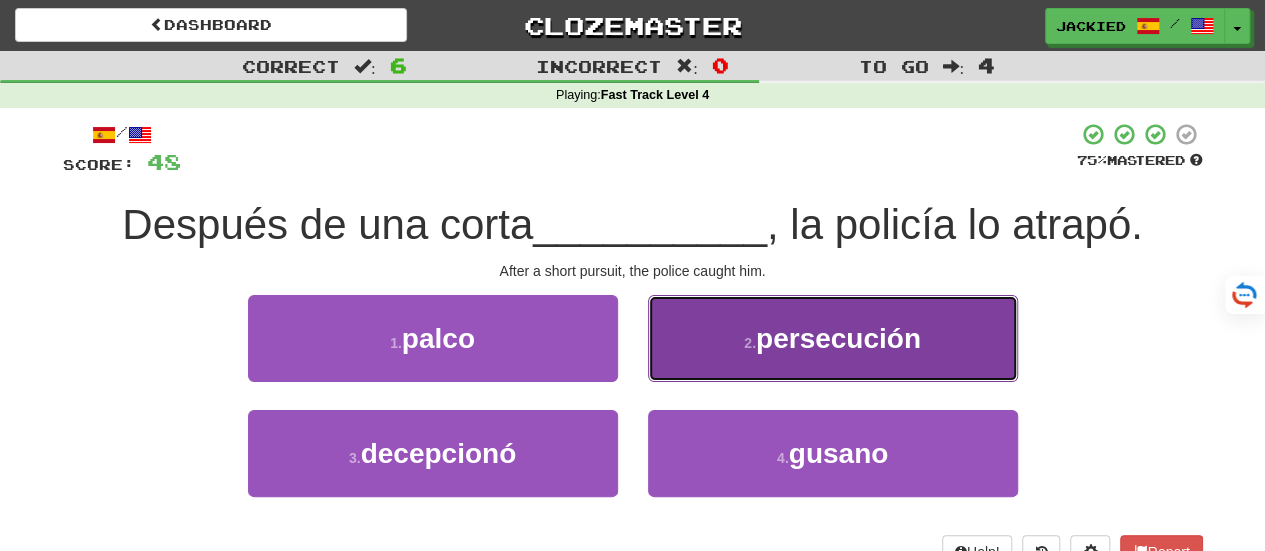 click on "persecución" at bounding box center (838, 338) 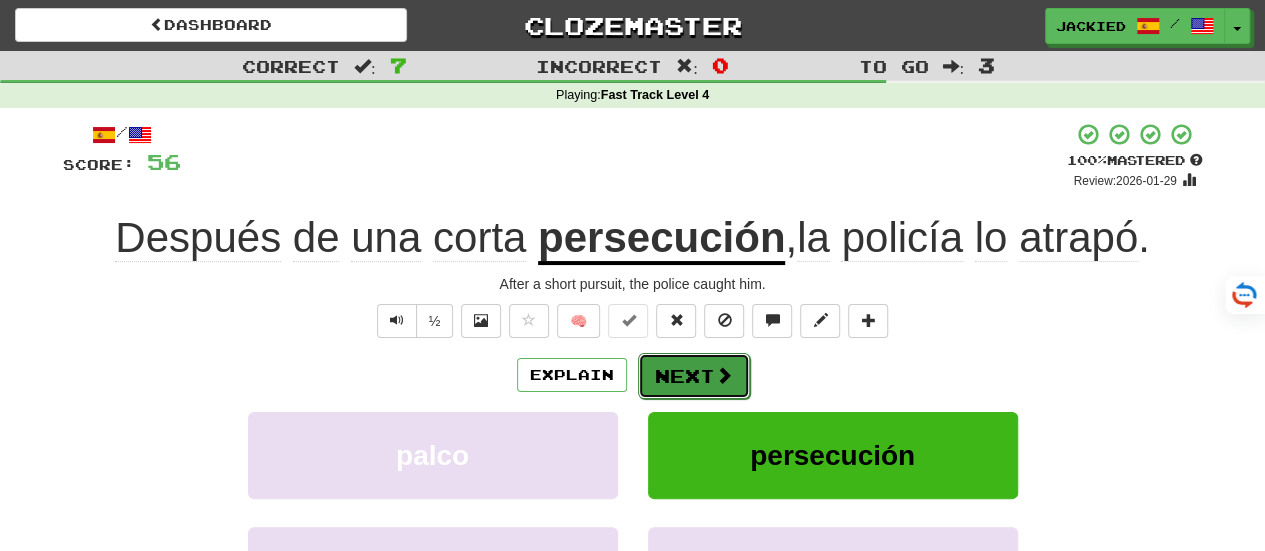 click on "Next" at bounding box center [694, 376] 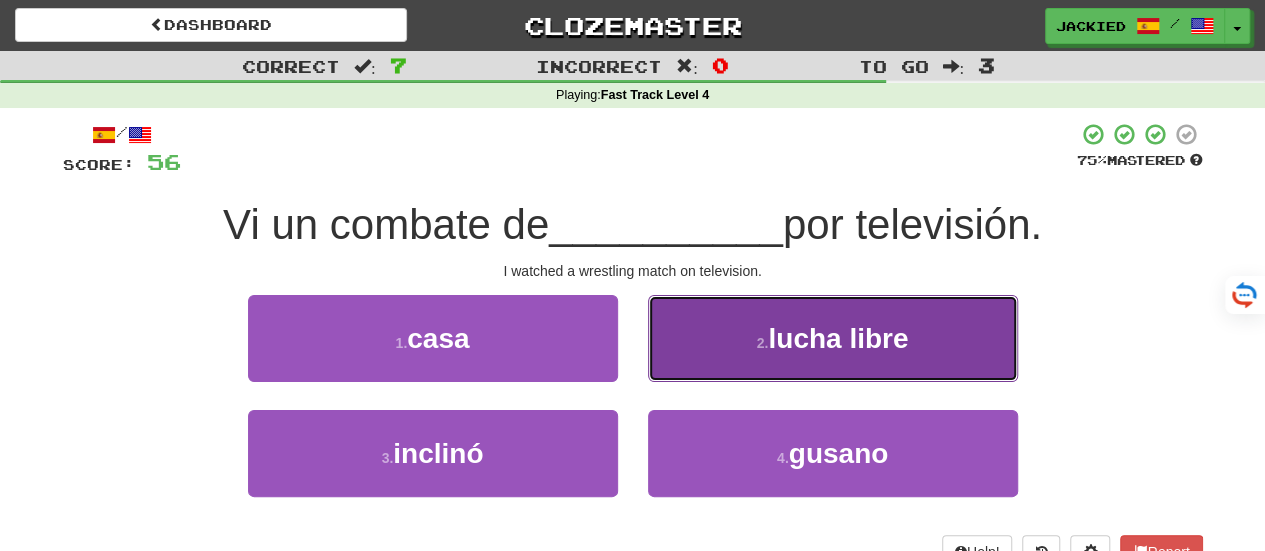 click on "2 .  lucha libre" at bounding box center [833, 338] 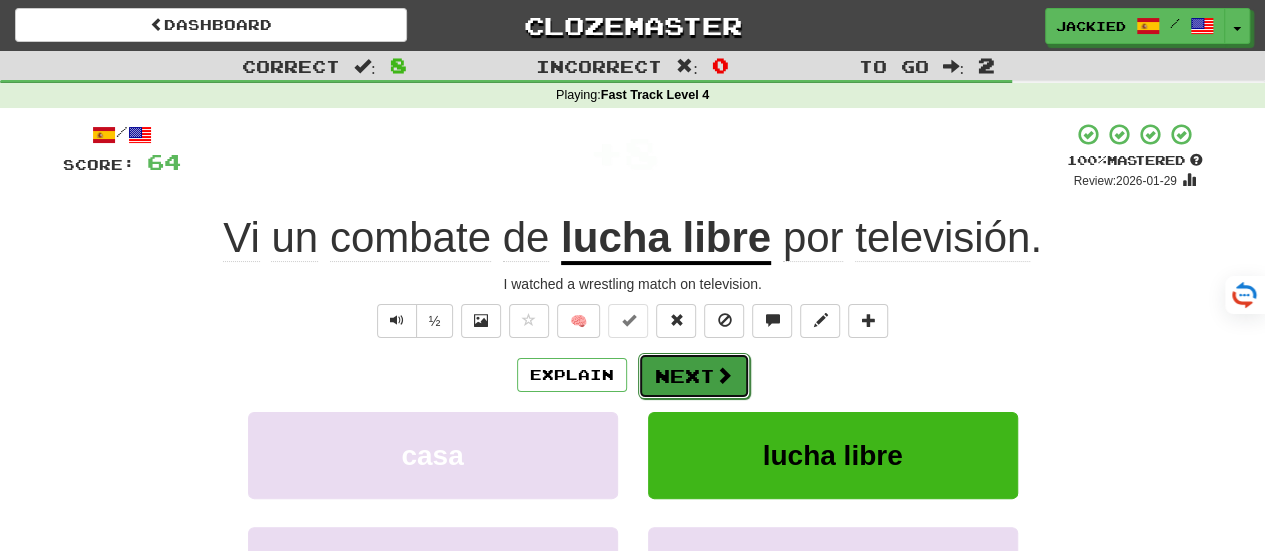 click on "Next" at bounding box center [694, 376] 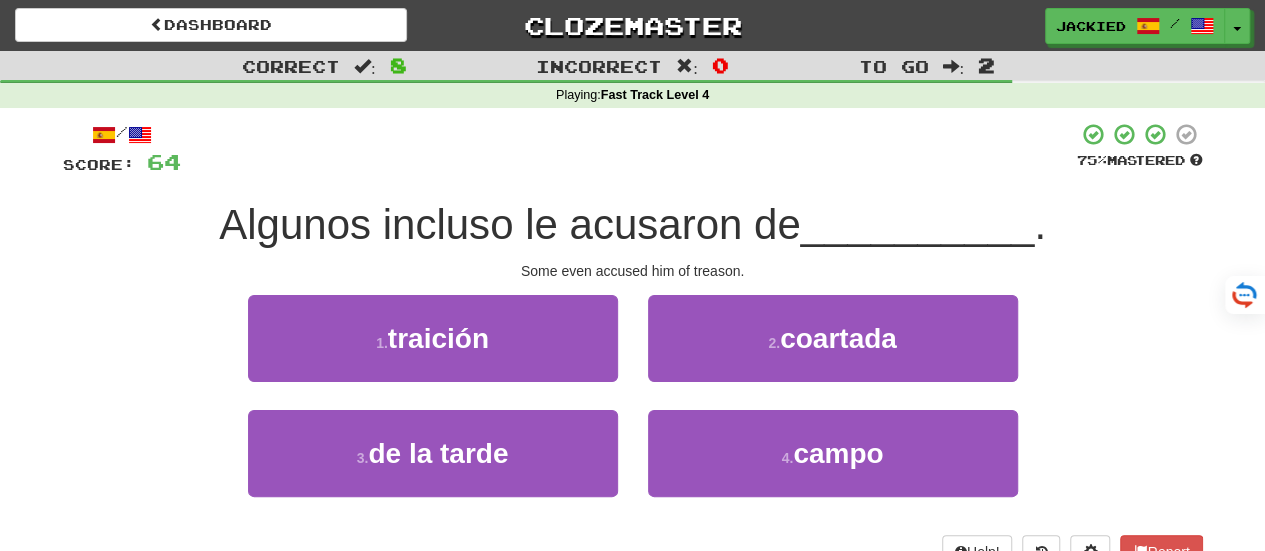 click on "3 .  de la tarde 4 .  campo" at bounding box center (633, 467) 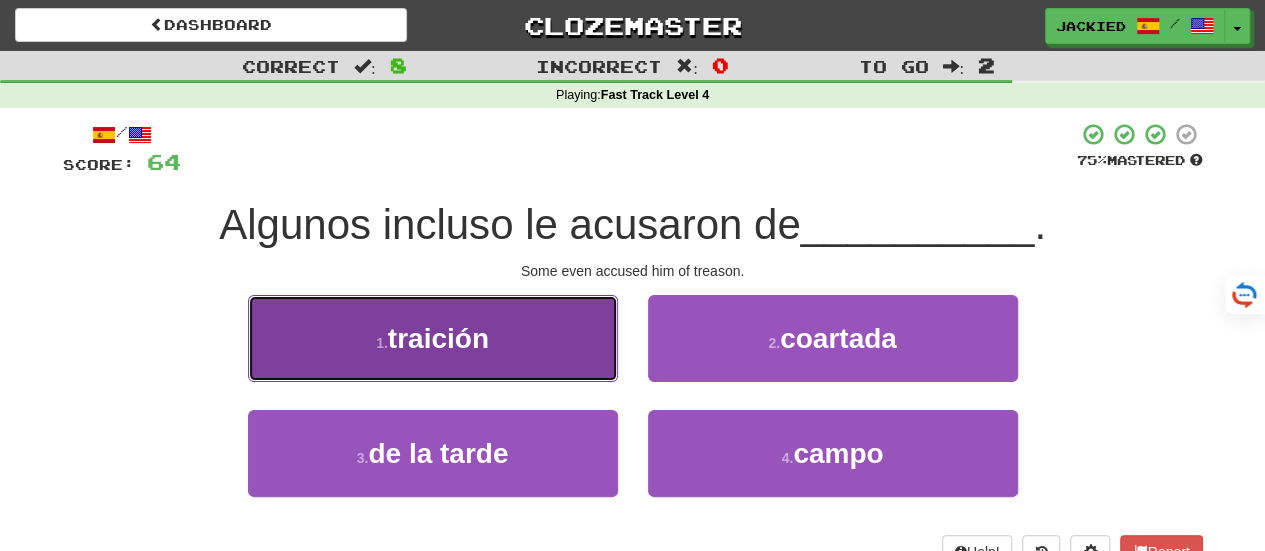 click on "1 .  traición" at bounding box center [433, 338] 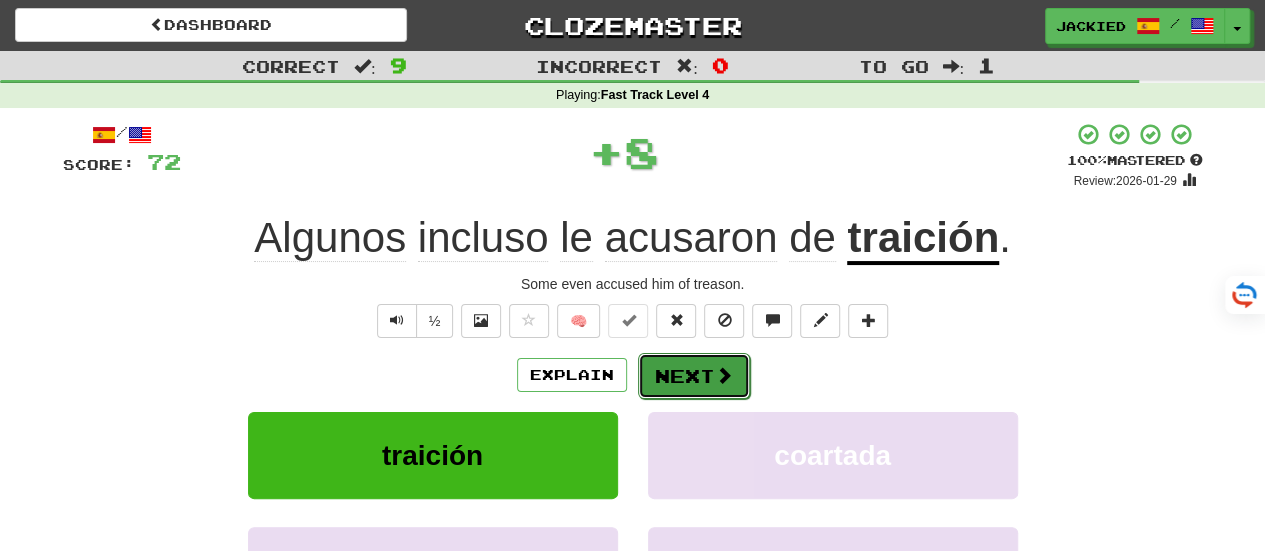 click on "Next" at bounding box center (694, 376) 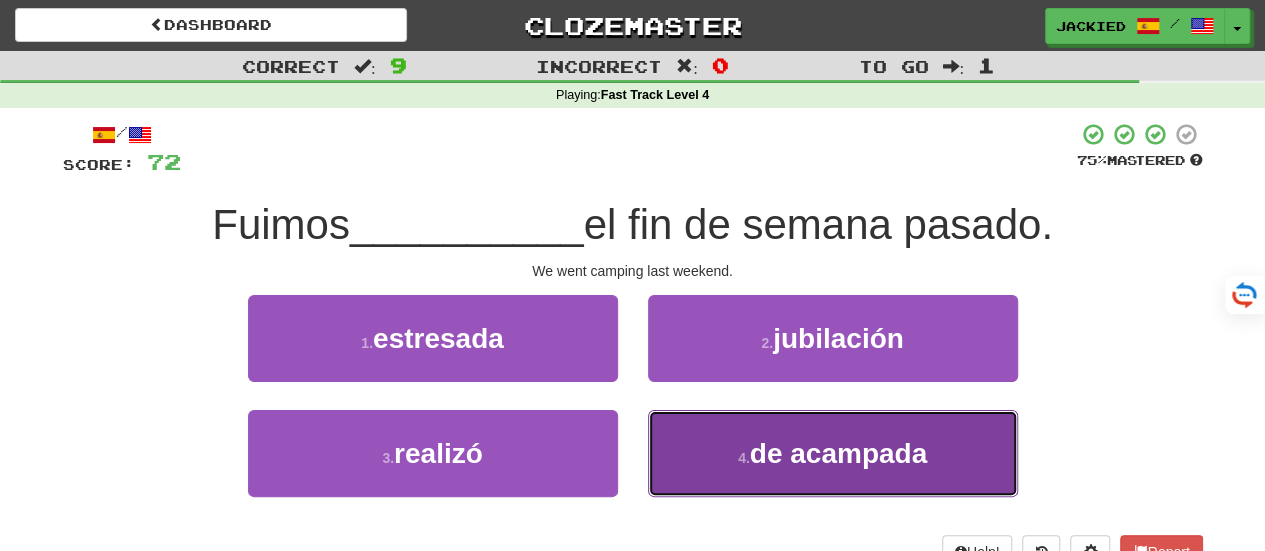 click on "4 ." at bounding box center (744, 458) 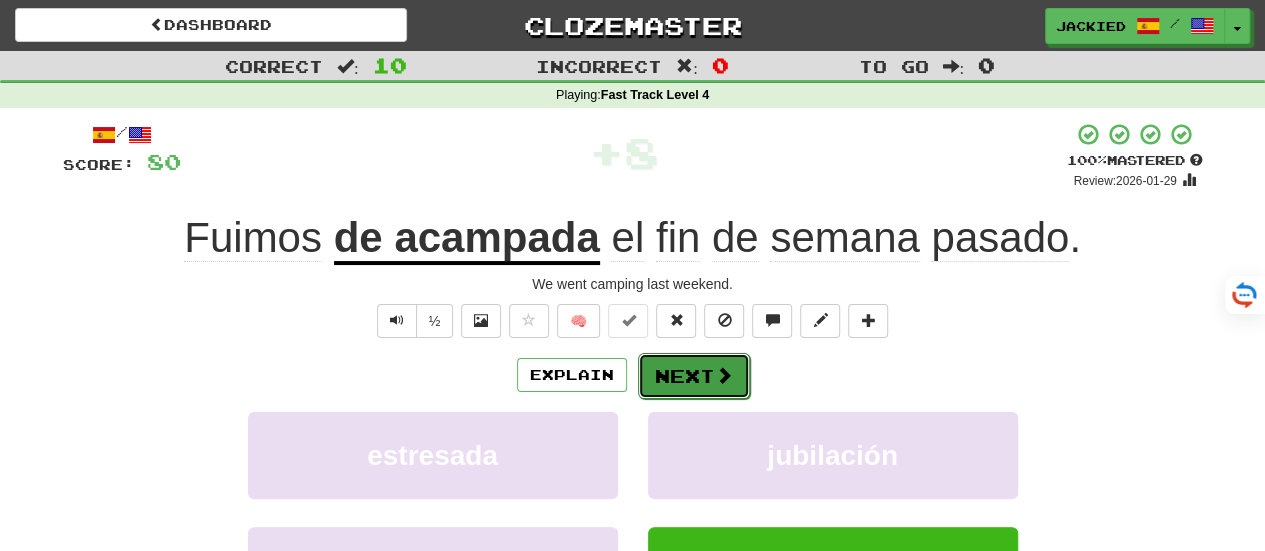 click on "Next" at bounding box center [694, 376] 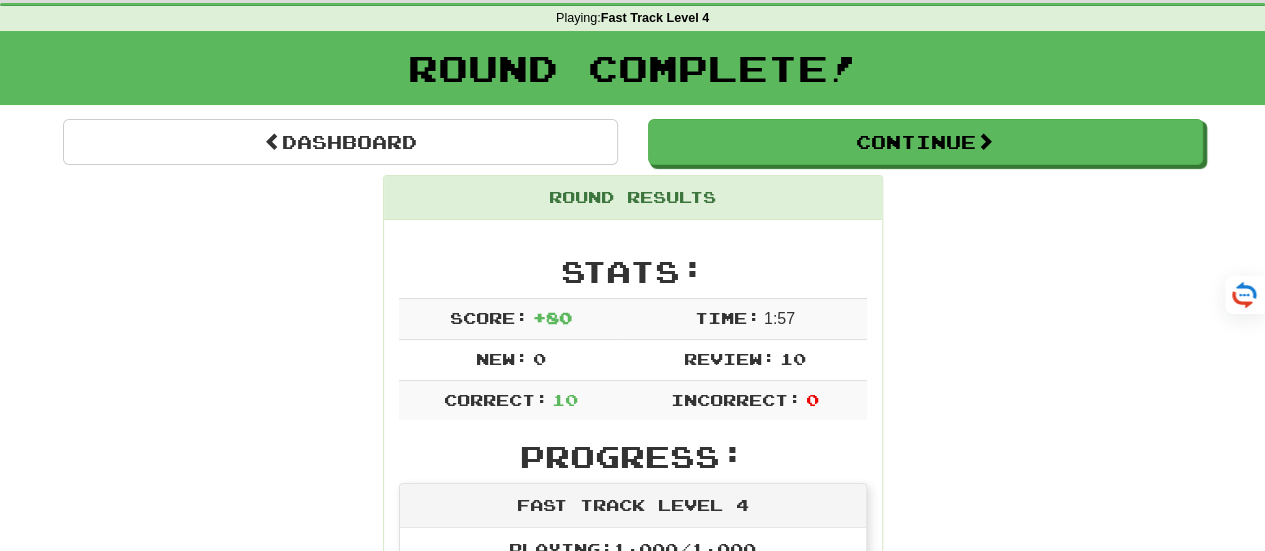 scroll, scrollTop: 41, scrollLeft: 0, axis: vertical 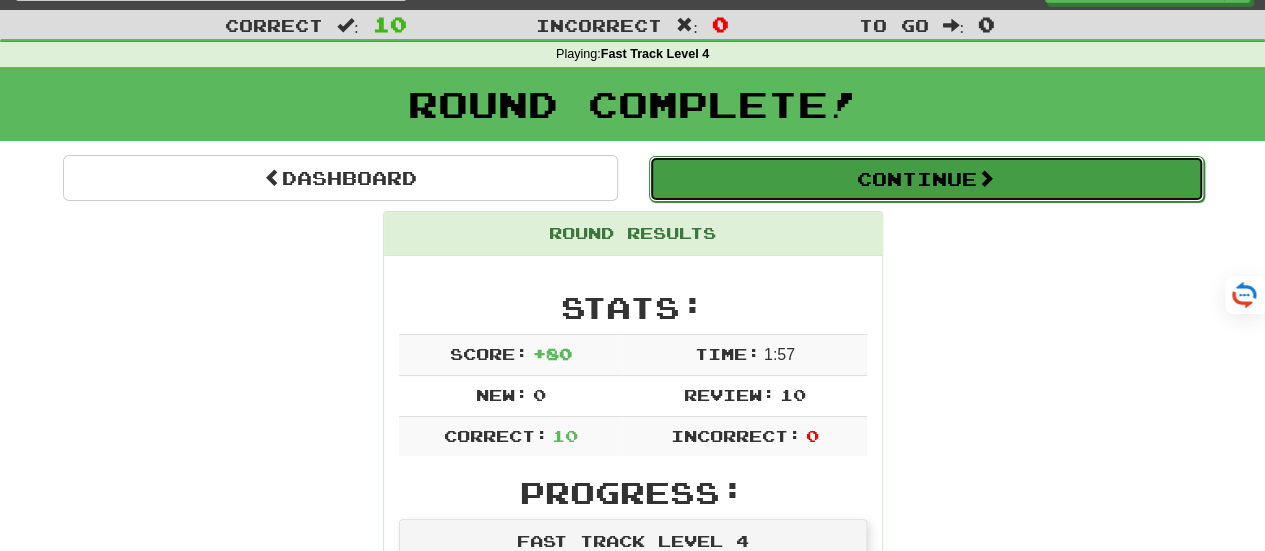 click on "Continue" at bounding box center (926, 179) 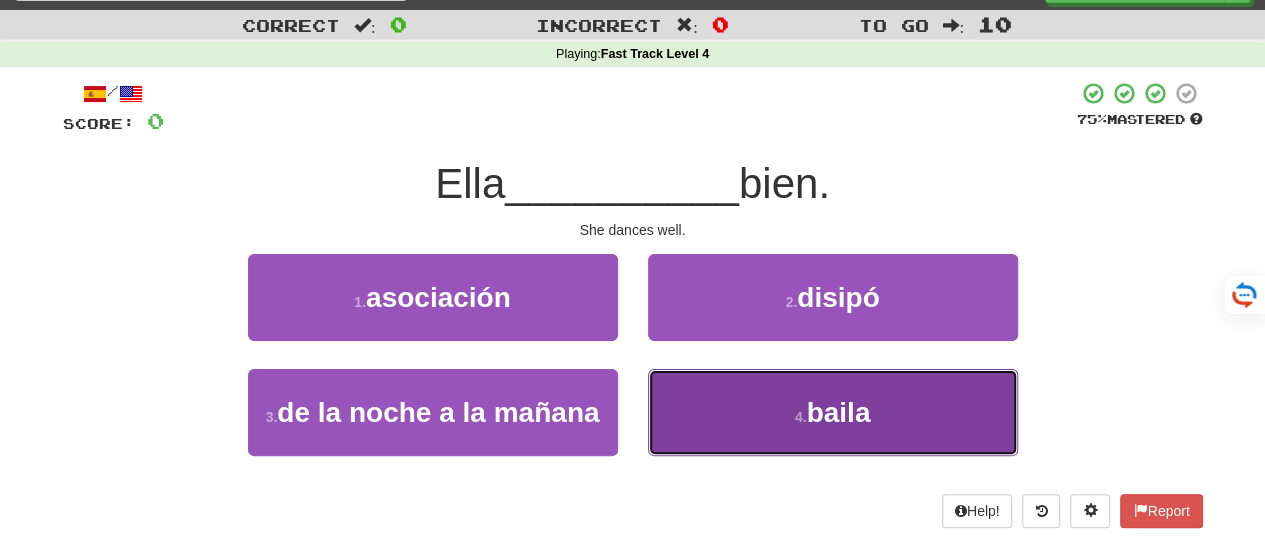 click on "4 .  baila" at bounding box center [833, 412] 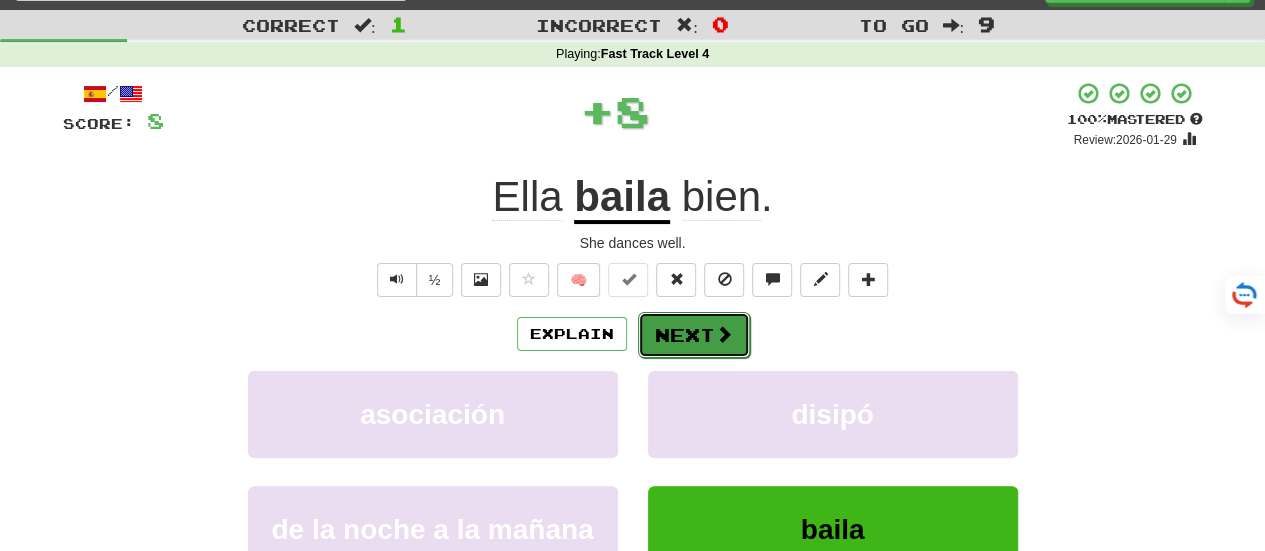 click on "Next" at bounding box center [694, 335] 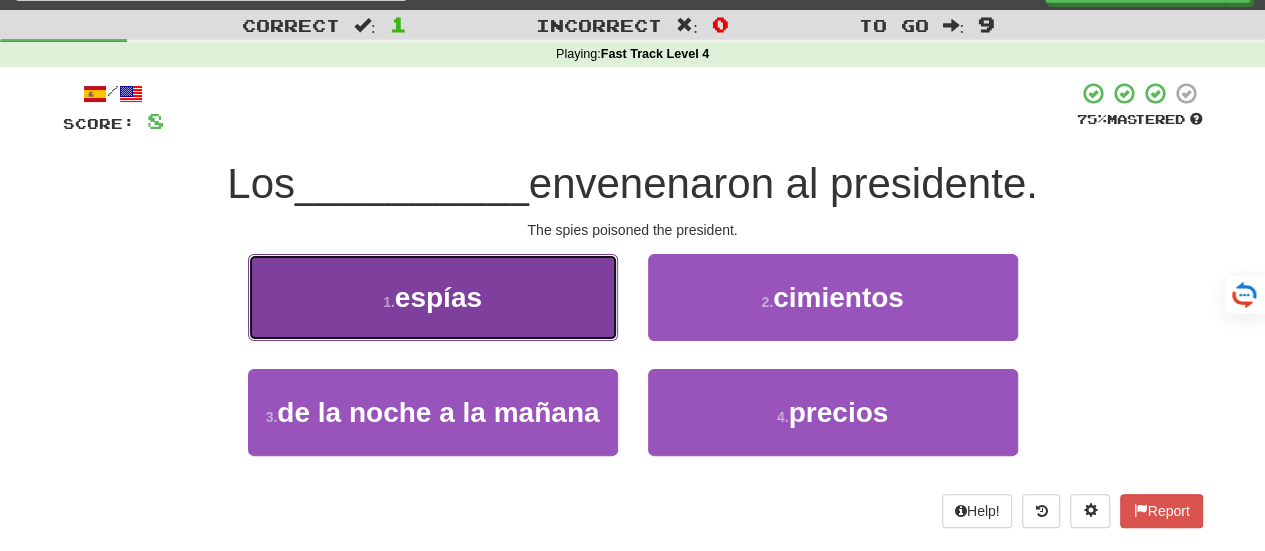 click on "1 .  espías" at bounding box center (433, 297) 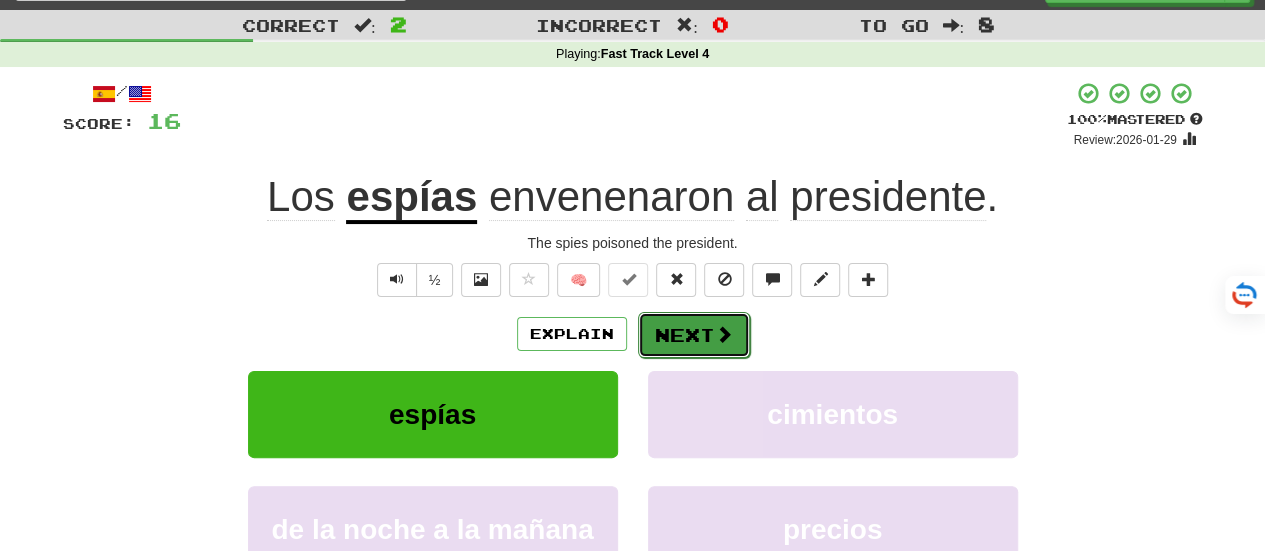 click on "Next" at bounding box center (694, 335) 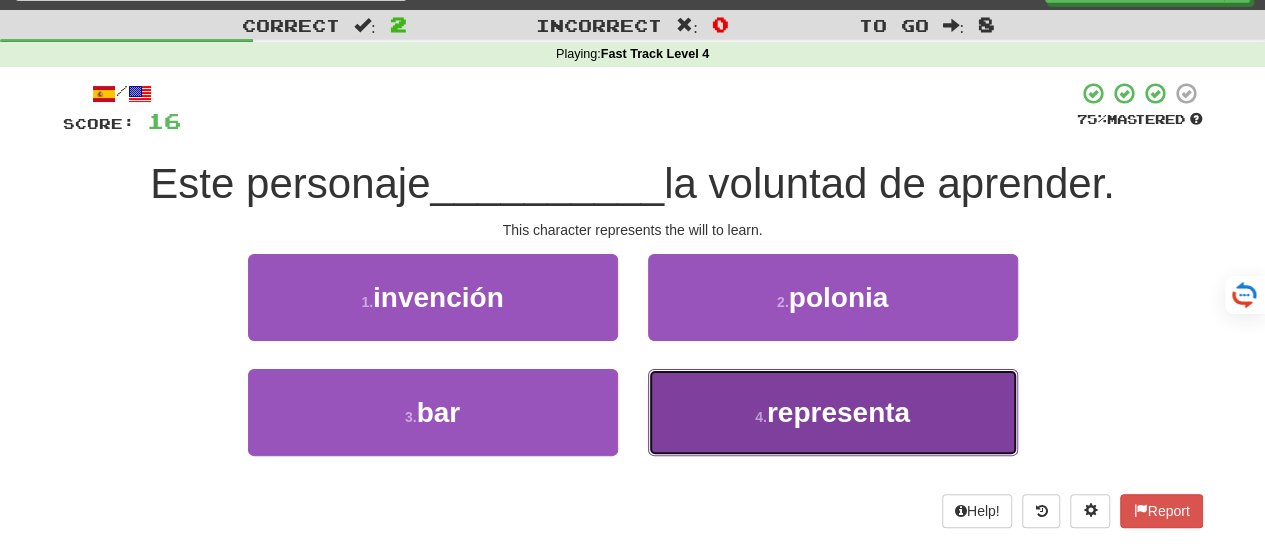 click on "4 .  representa" at bounding box center [833, 412] 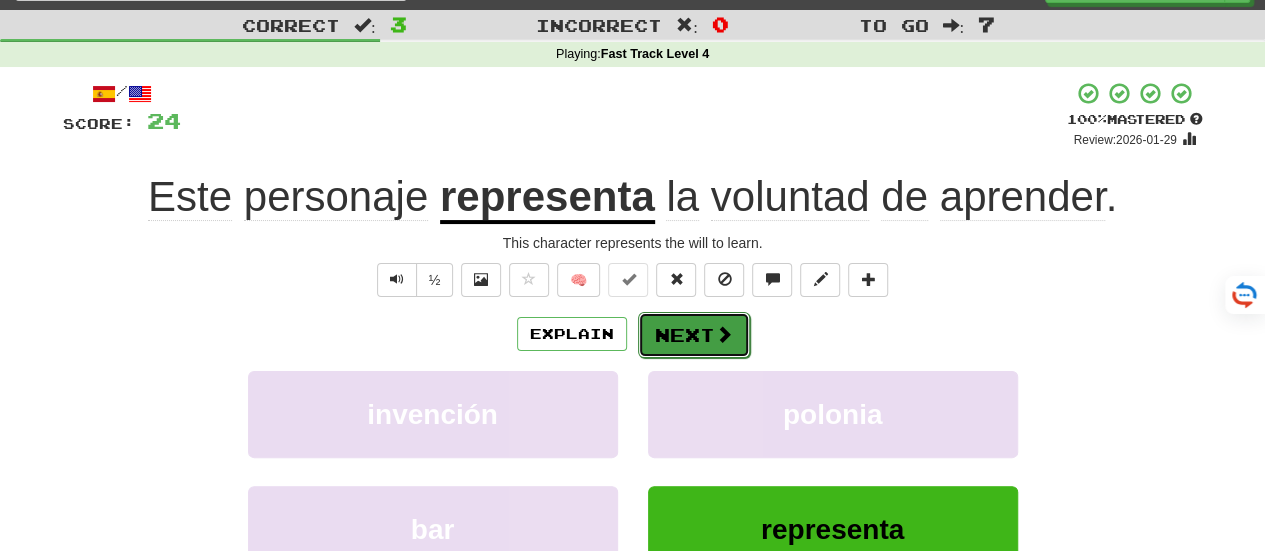 click on "Next" at bounding box center (694, 335) 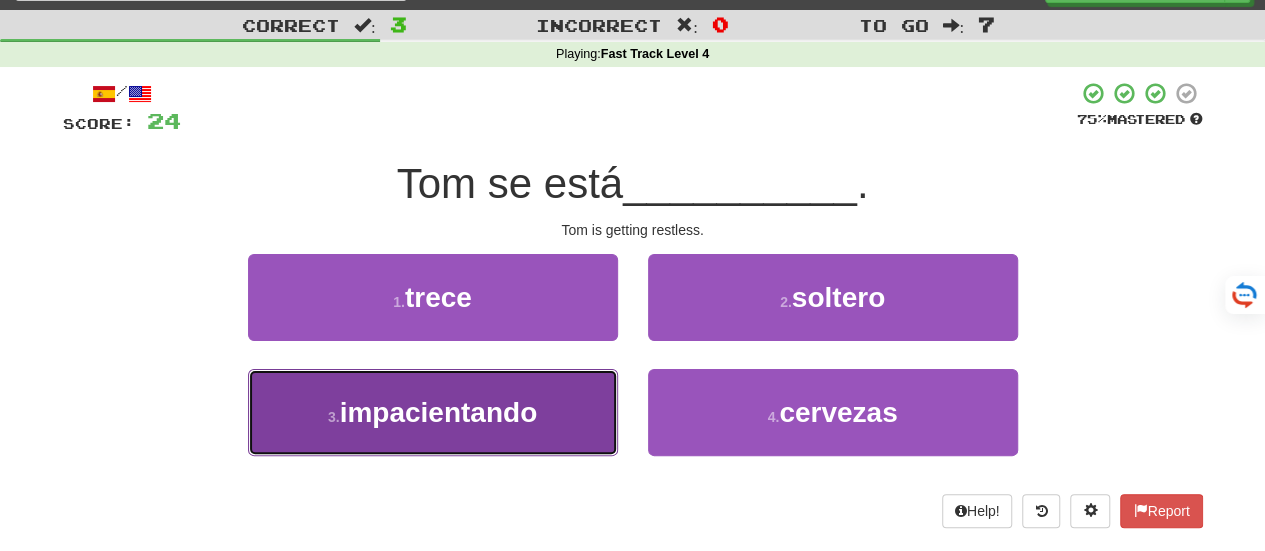 click on "impacientando" at bounding box center [439, 412] 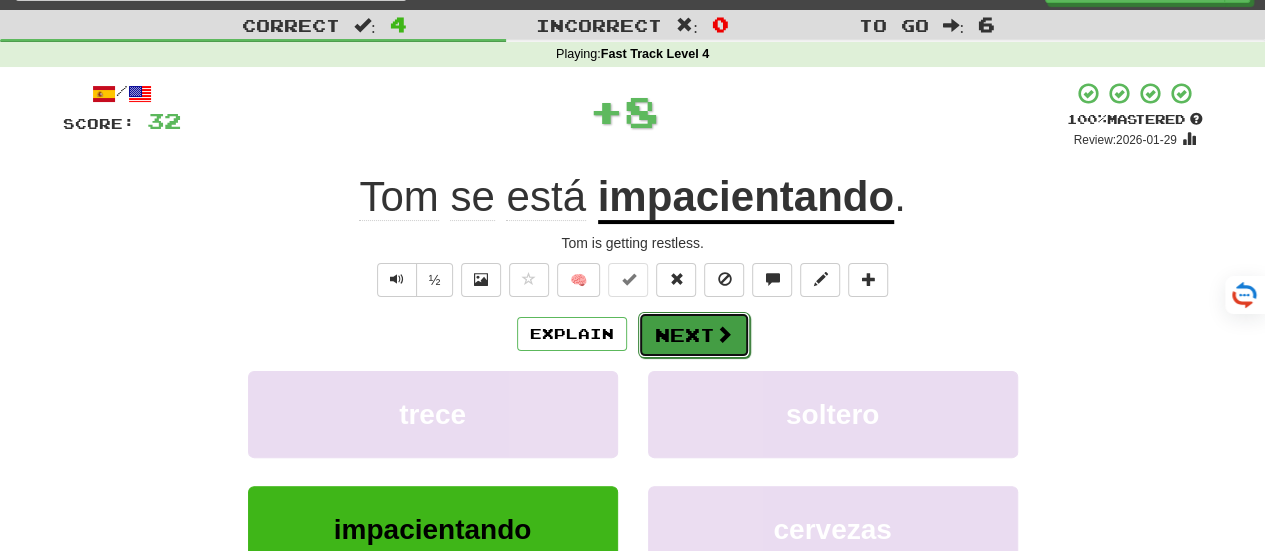 click on "Next" at bounding box center [694, 335] 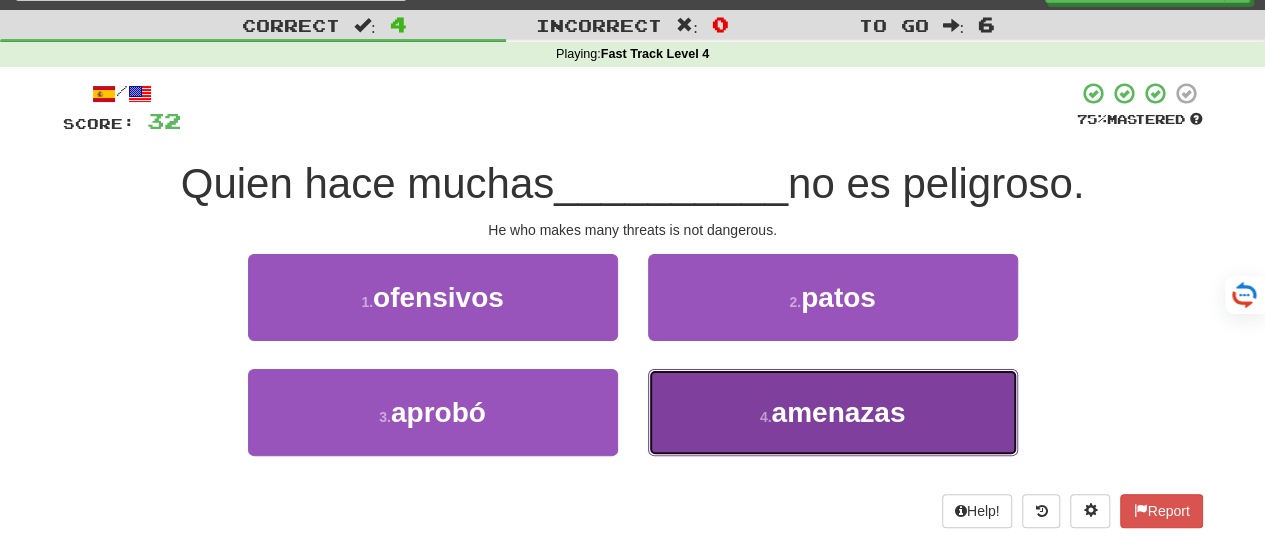 click on "4 .  amenazas" at bounding box center (833, 412) 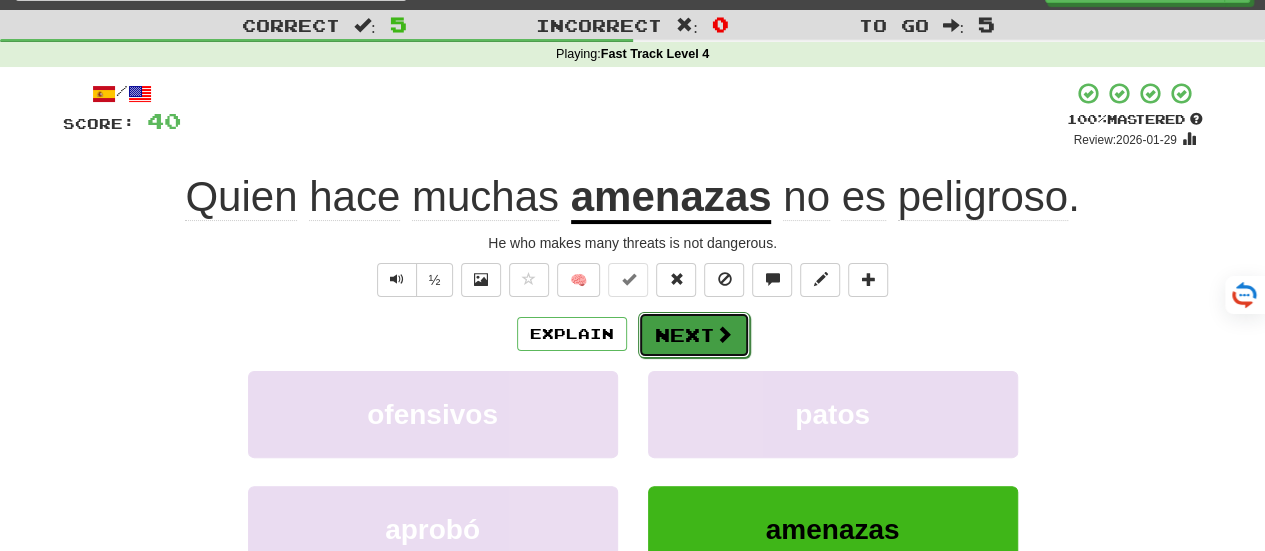 click on "Next" at bounding box center [694, 335] 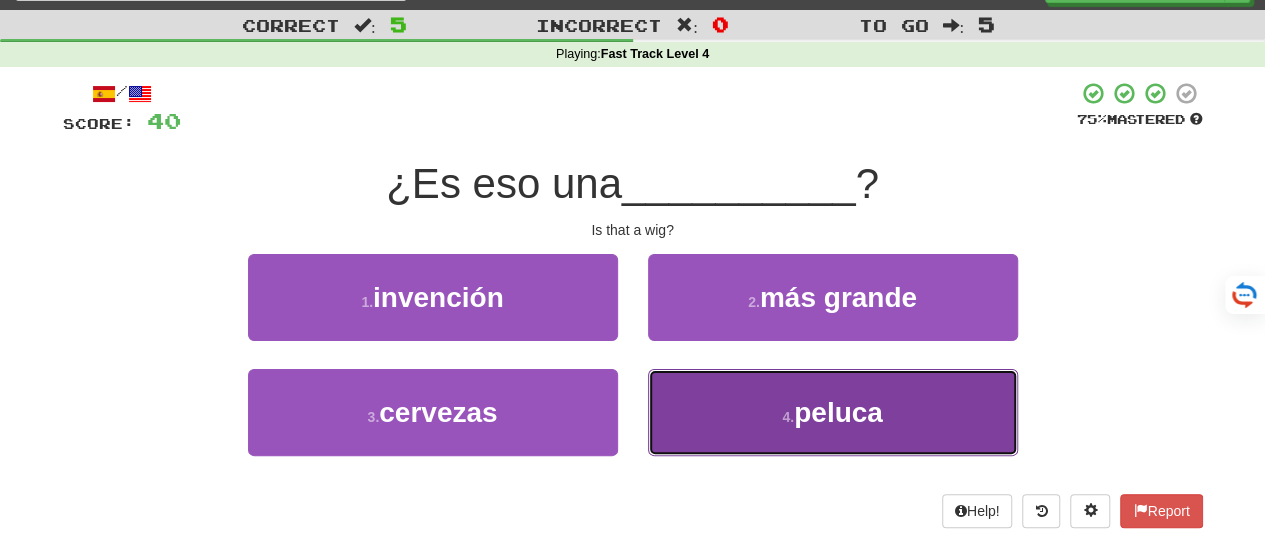 click on "4 .  peluca" at bounding box center (833, 412) 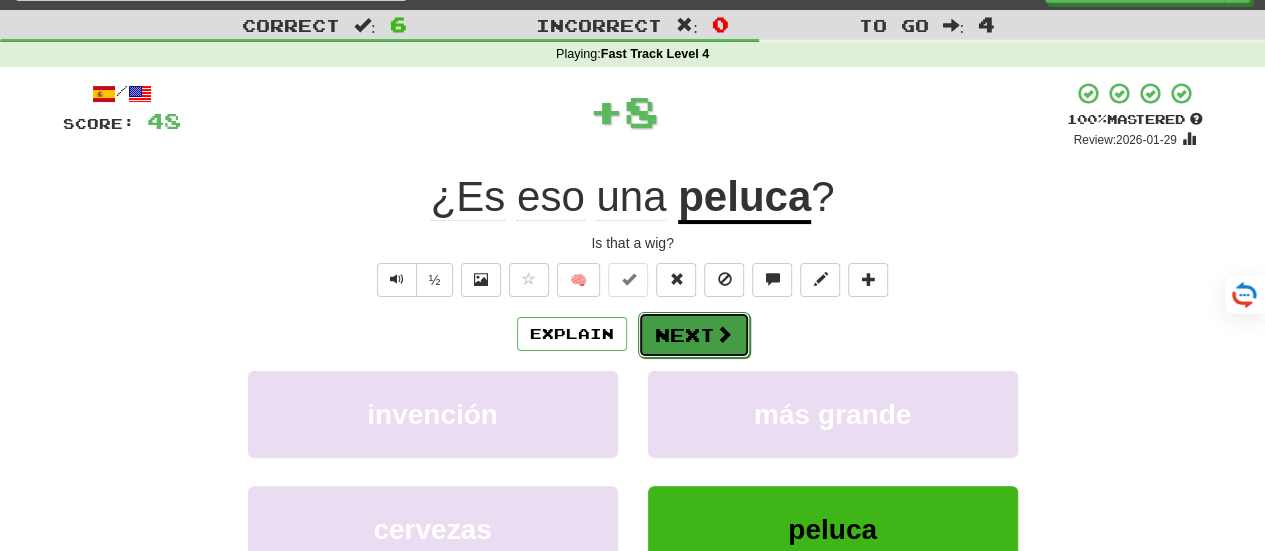 click on "Next" at bounding box center [694, 335] 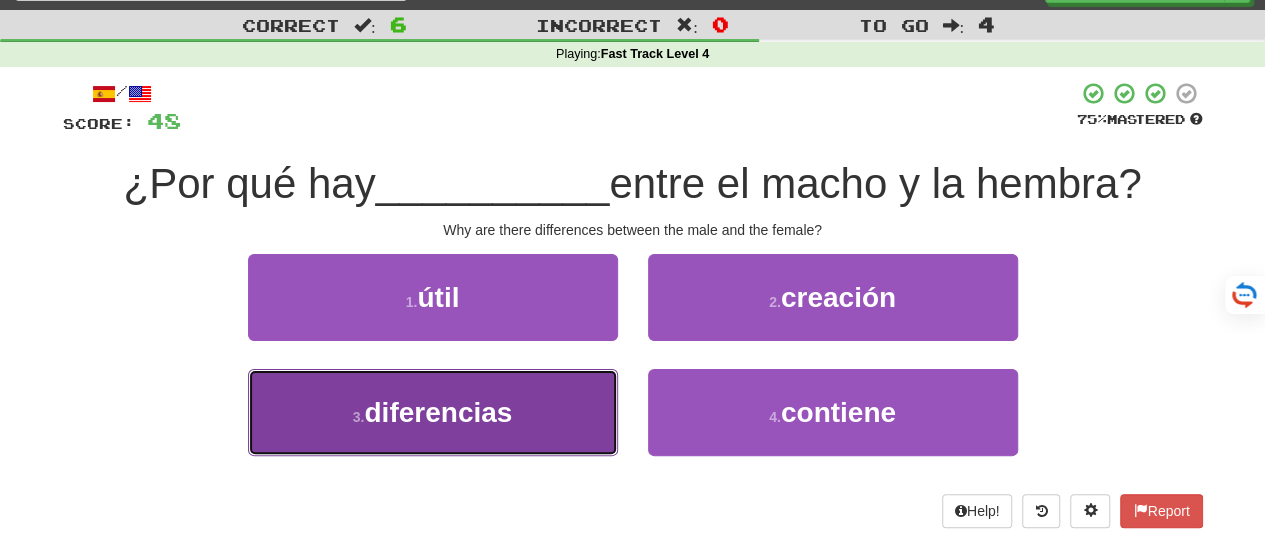 click on "3 .  diferencias" at bounding box center (433, 412) 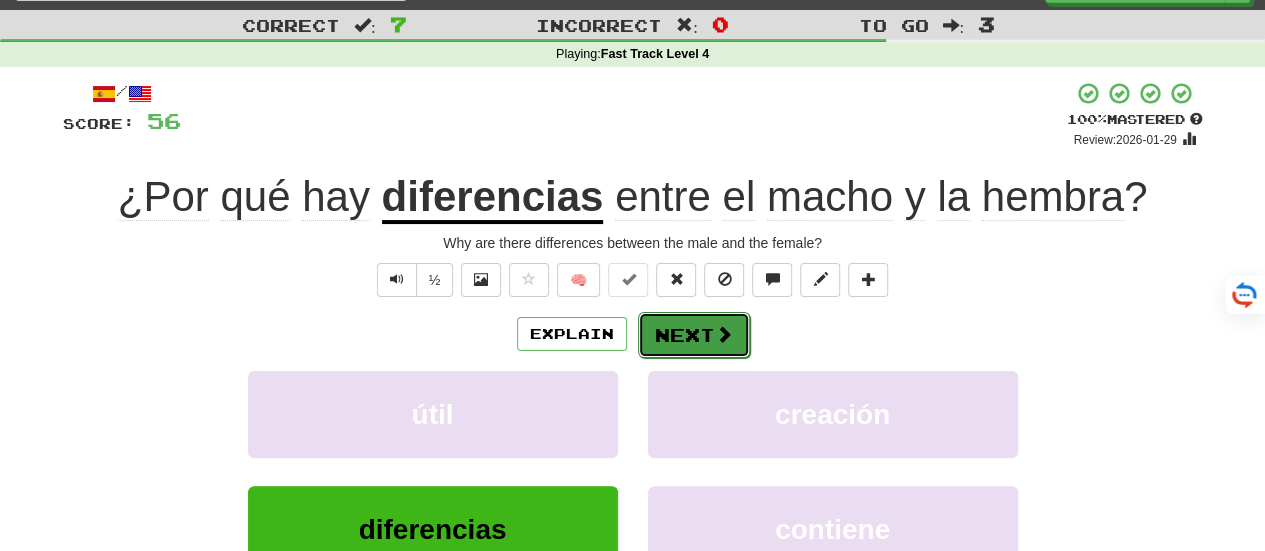 click on "Next" at bounding box center (694, 335) 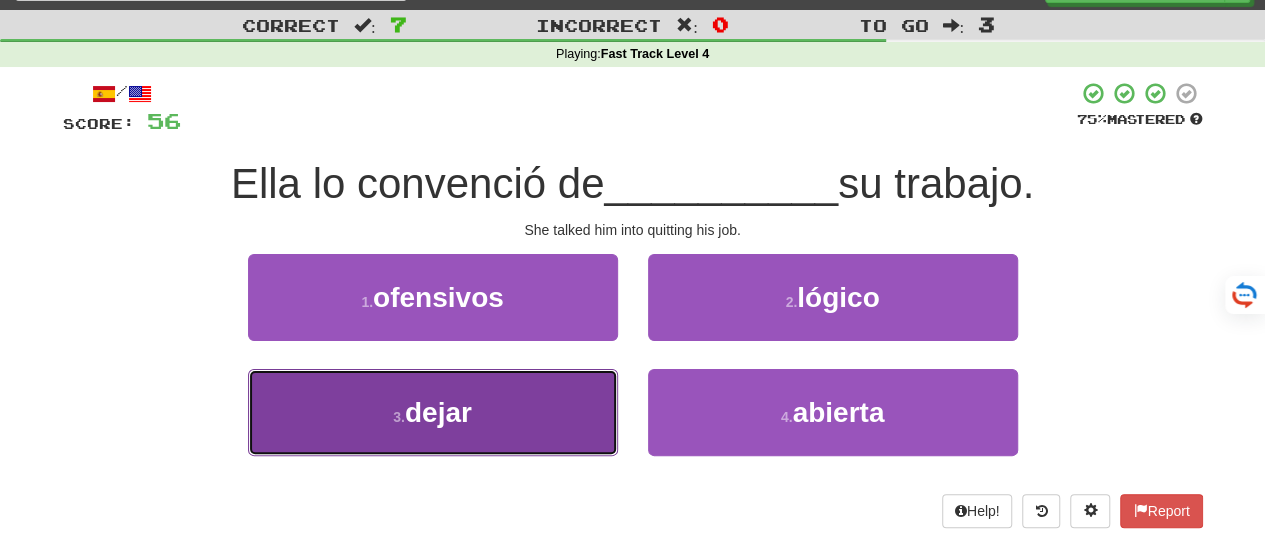 click on "3 .  dejar" at bounding box center [433, 412] 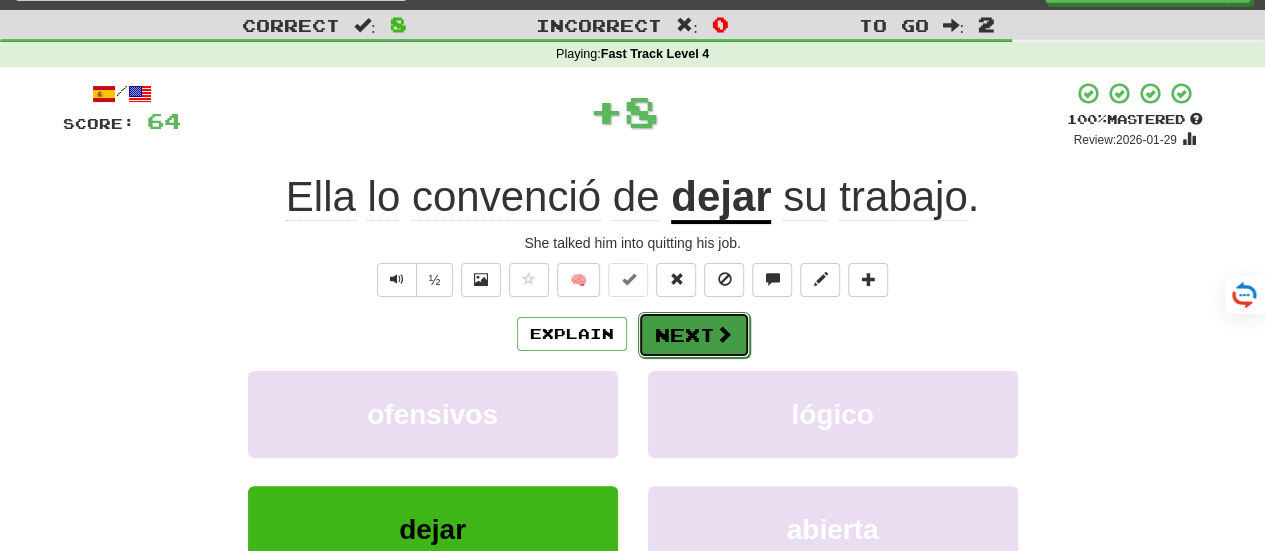 click on "Next" at bounding box center (694, 335) 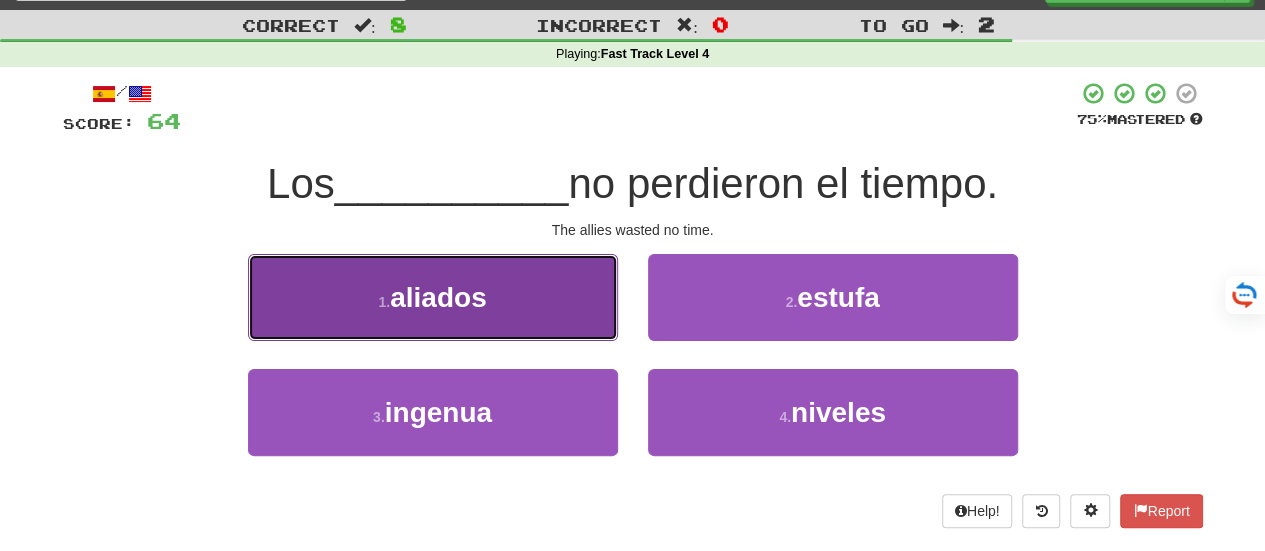 click on "1 .  aliados" at bounding box center [433, 297] 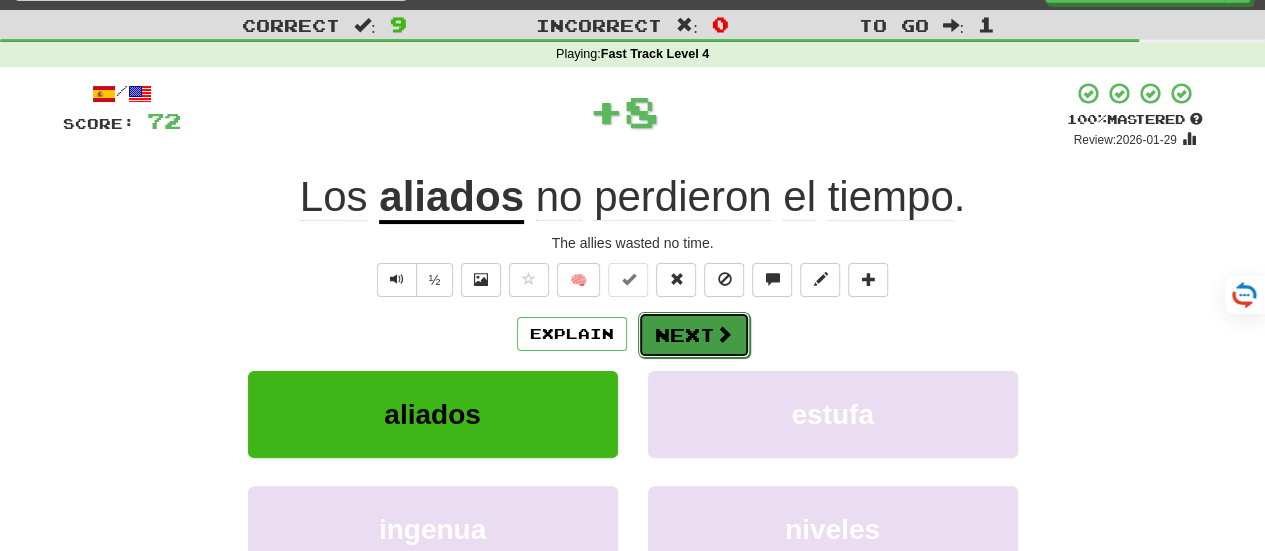 click on "Next" at bounding box center [694, 335] 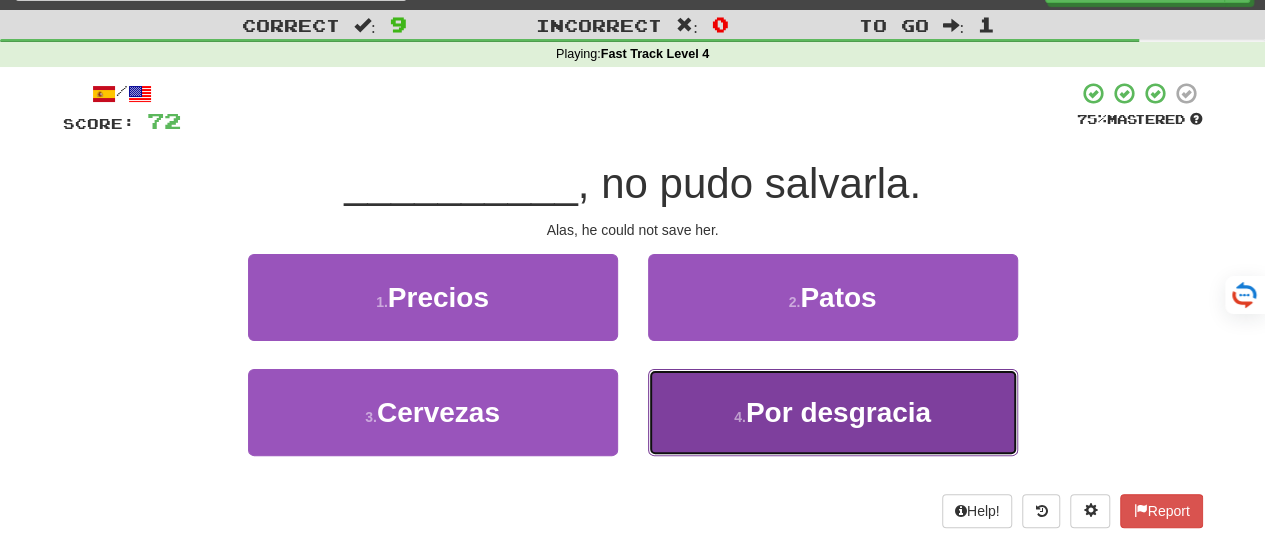 click on "4 .  Por desgracia" at bounding box center (833, 412) 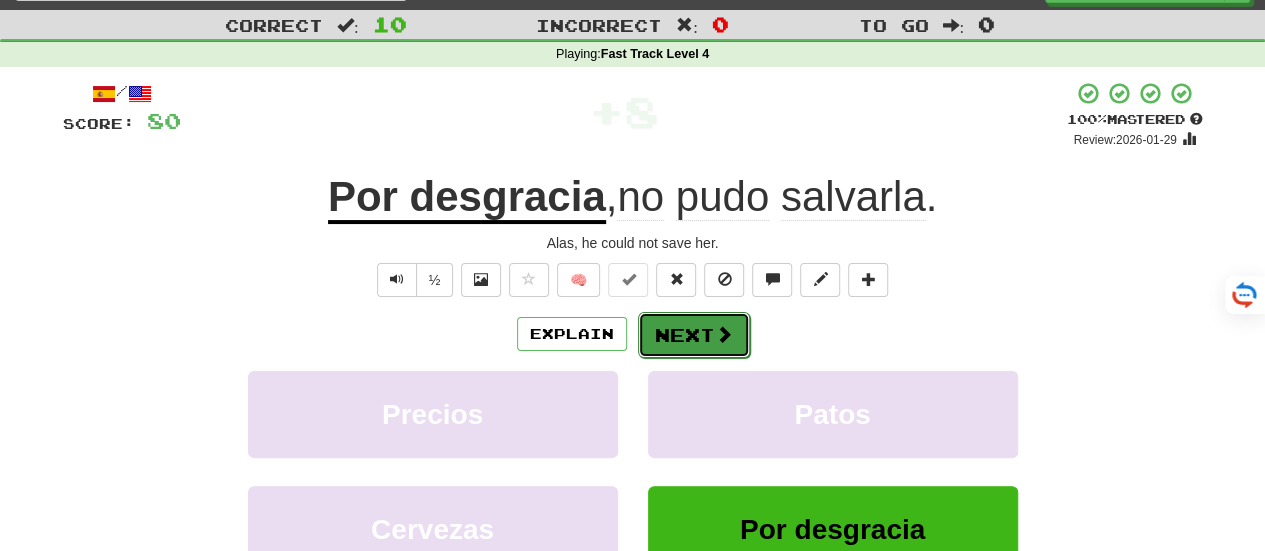 click on "Next" at bounding box center (694, 335) 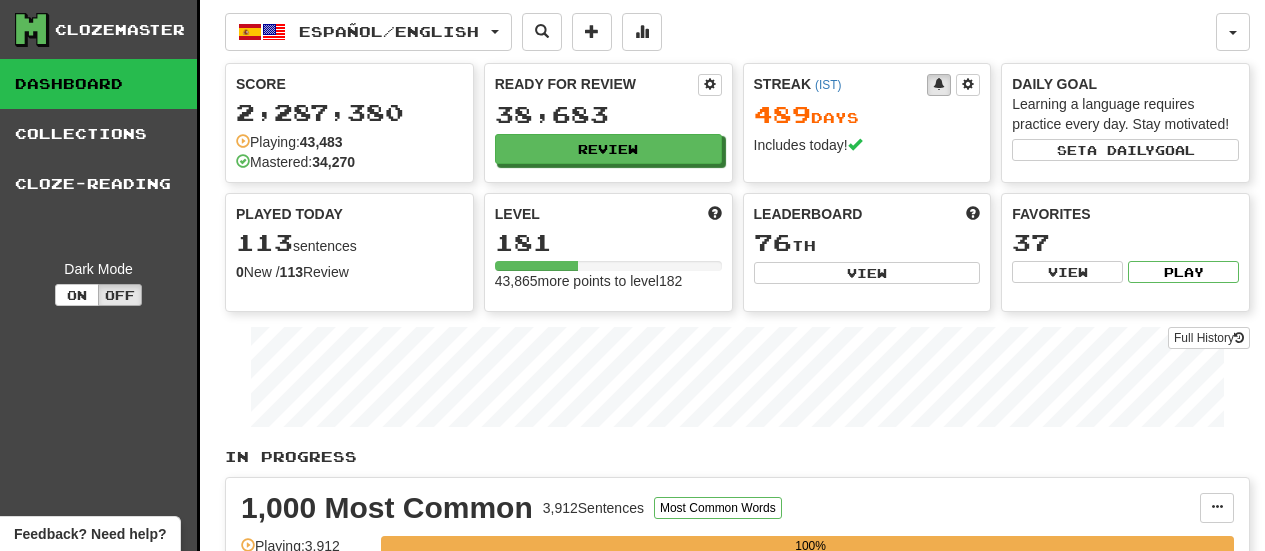 scroll, scrollTop: 2803, scrollLeft: 0, axis: vertical 